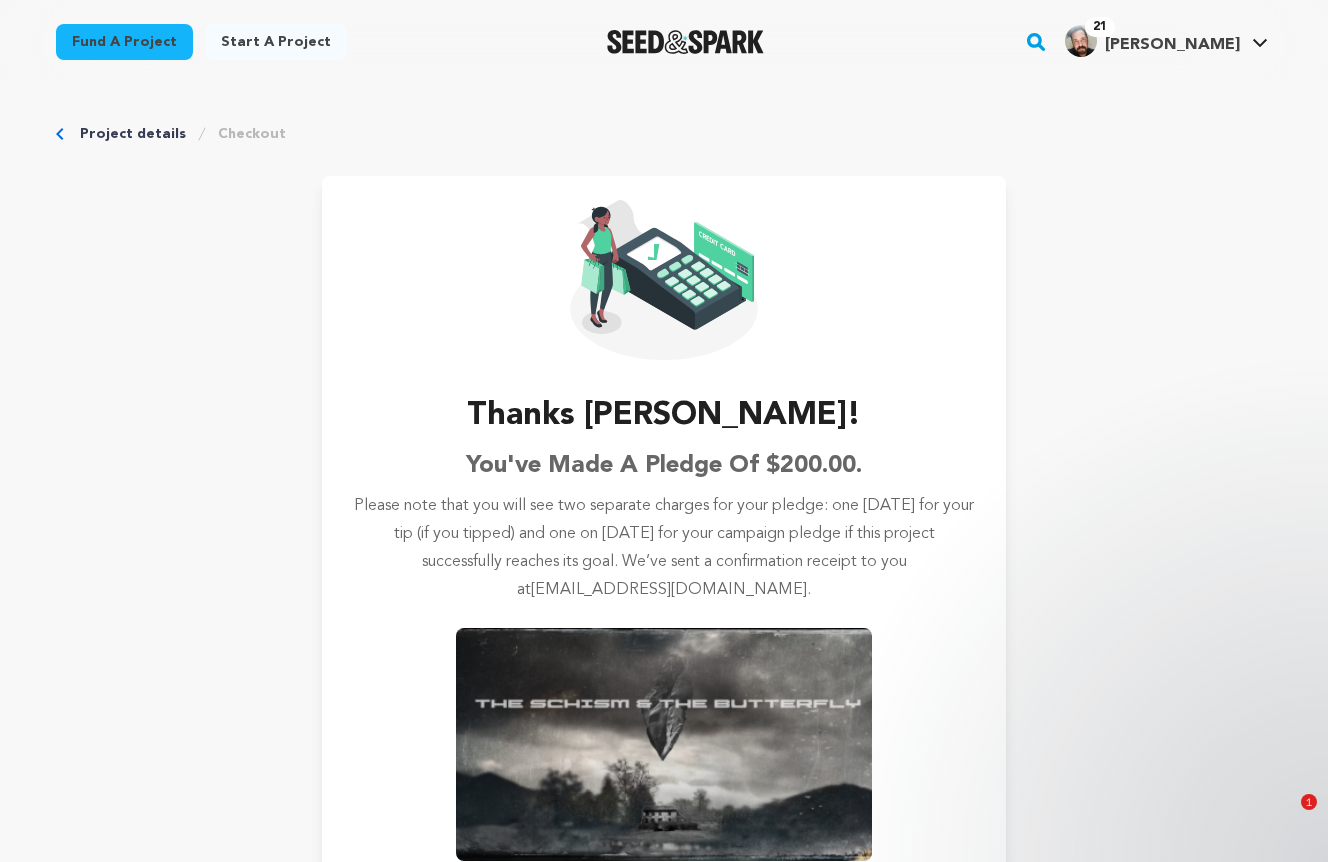 scroll, scrollTop: 0, scrollLeft: 0, axis: both 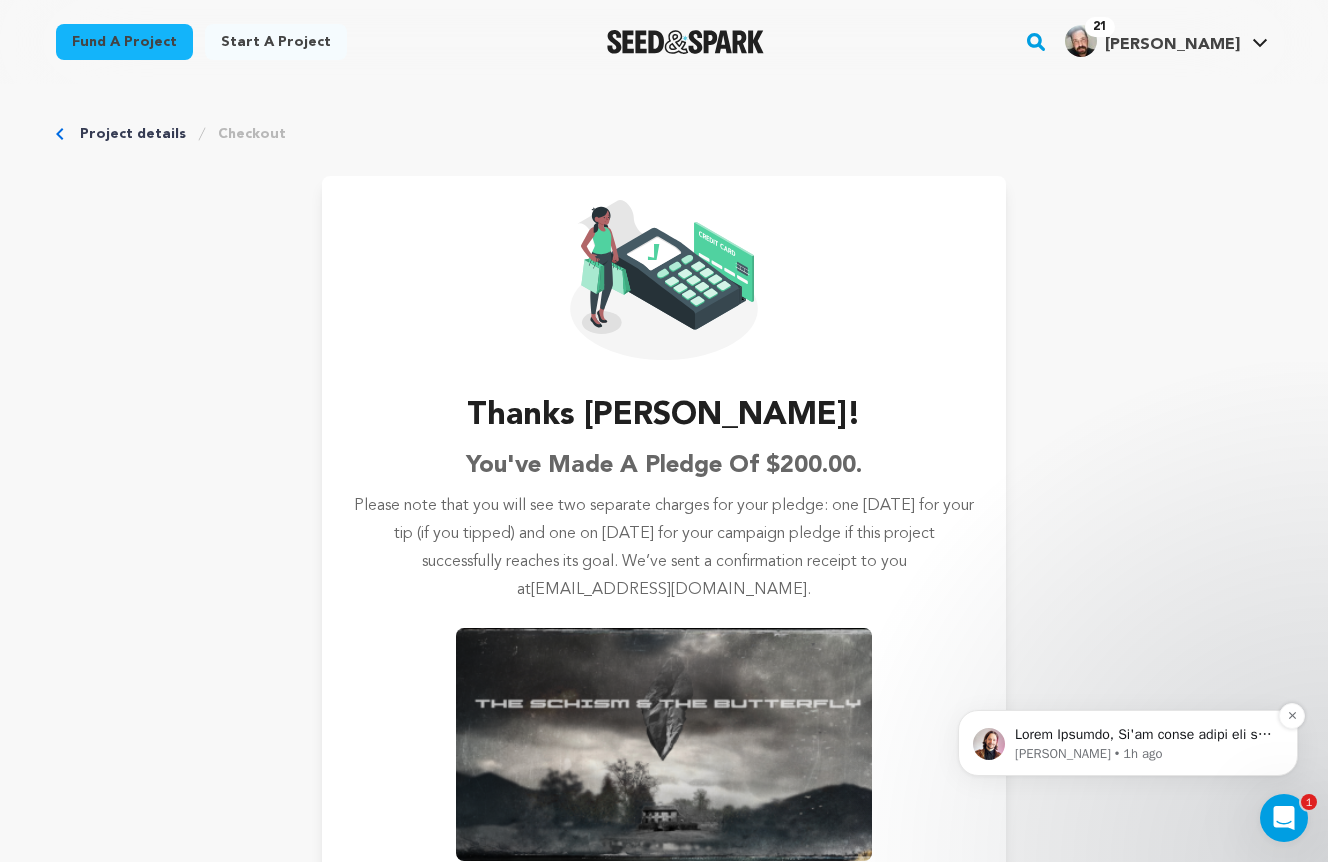 click on "Mike • 1h ago" at bounding box center (1144, 754) 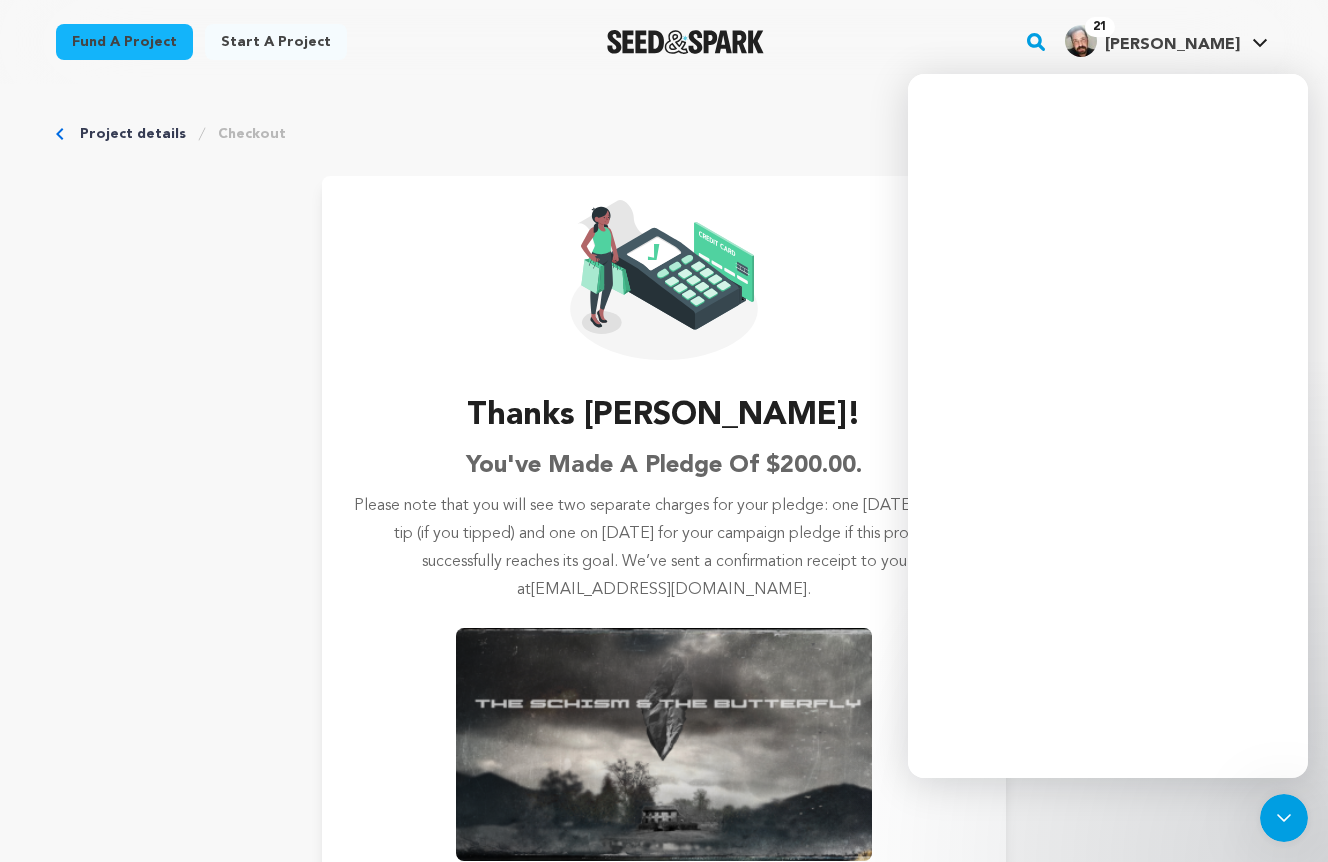 scroll, scrollTop: 0, scrollLeft: 0, axis: both 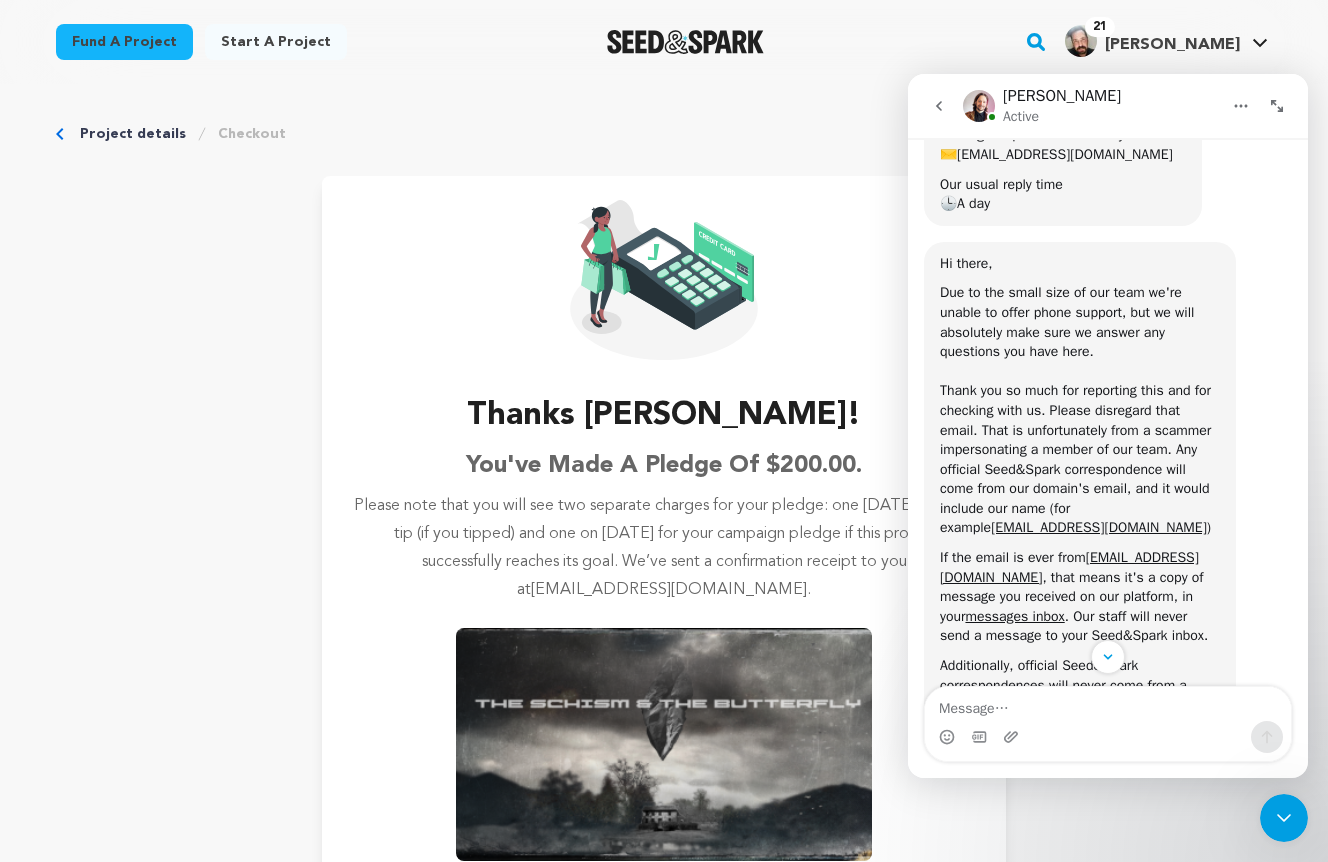 click at bounding box center [1108, 704] 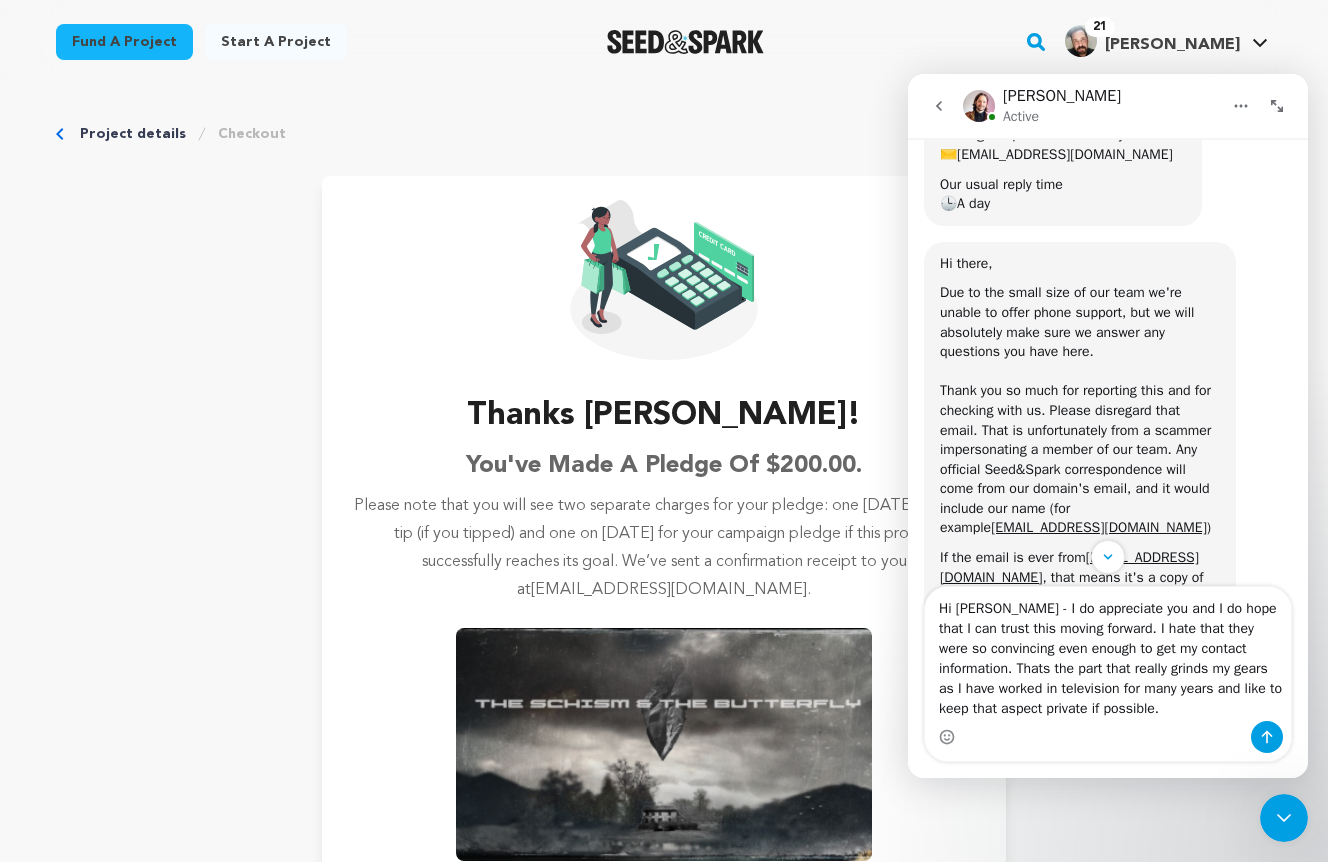 type on "Hi Mike - I do appreciate you and I do hope that I can trust this moving forward. I hate that they were so convincing even enough to get my contact information. Thats the part that really grinds my gears as I have worked in television for many years and like to keep that aspect private if possible." 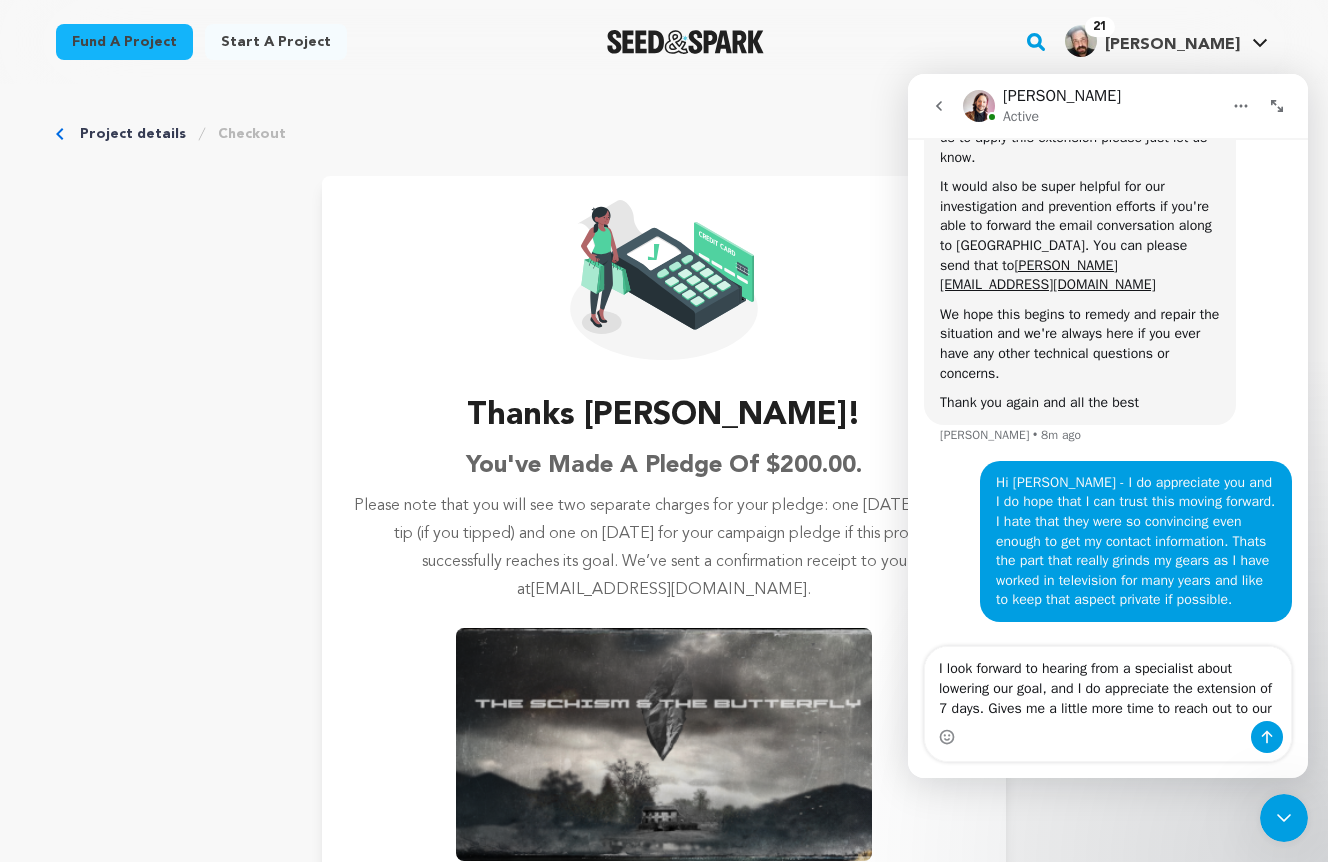 scroll, scrollTop: 4660, scrollLeft: 0, axis: vertical 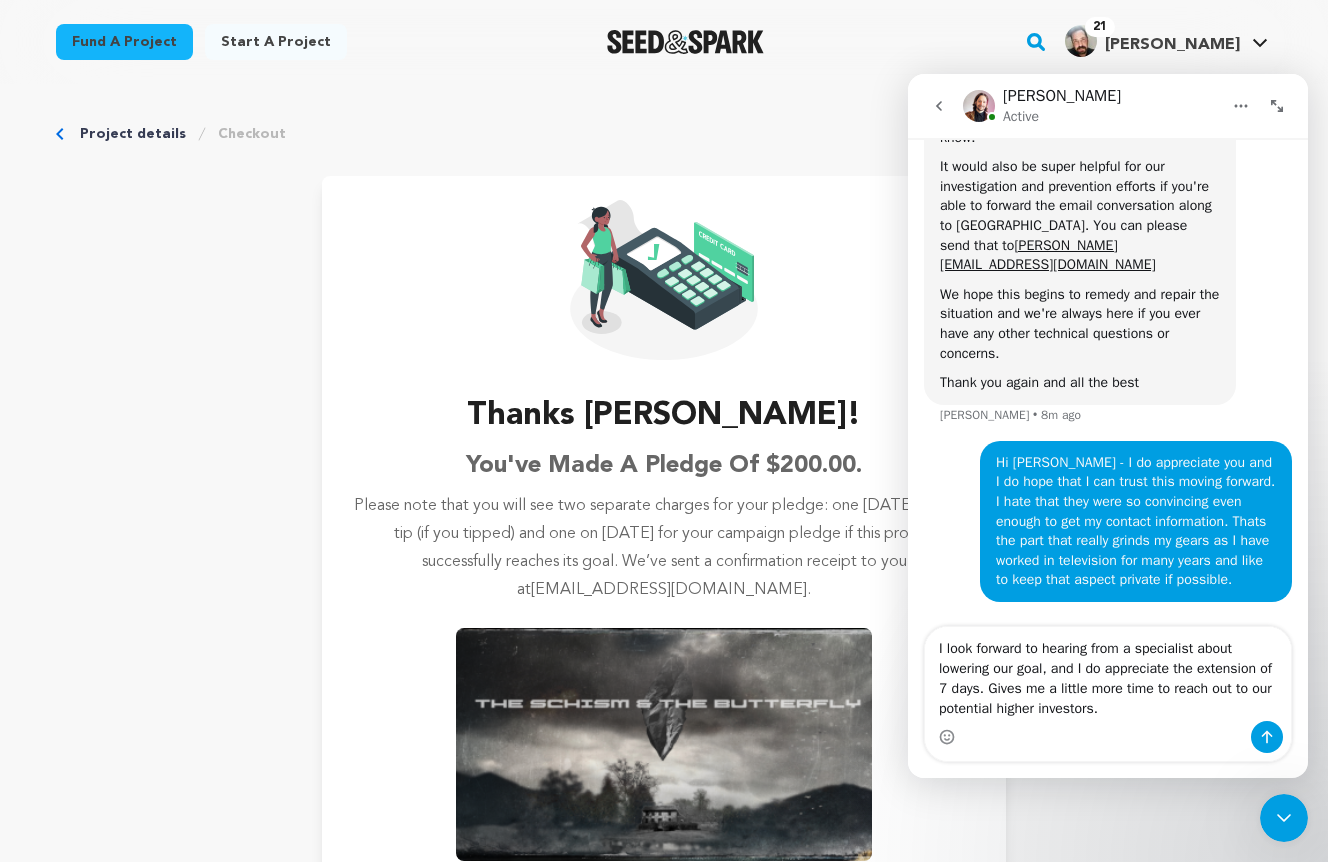 type on "I look forward to hearing from a specialist about lowering our goal, and I do appreciate the extension of 7 days. Gives me a little more time to reach out to our potential higher investors." 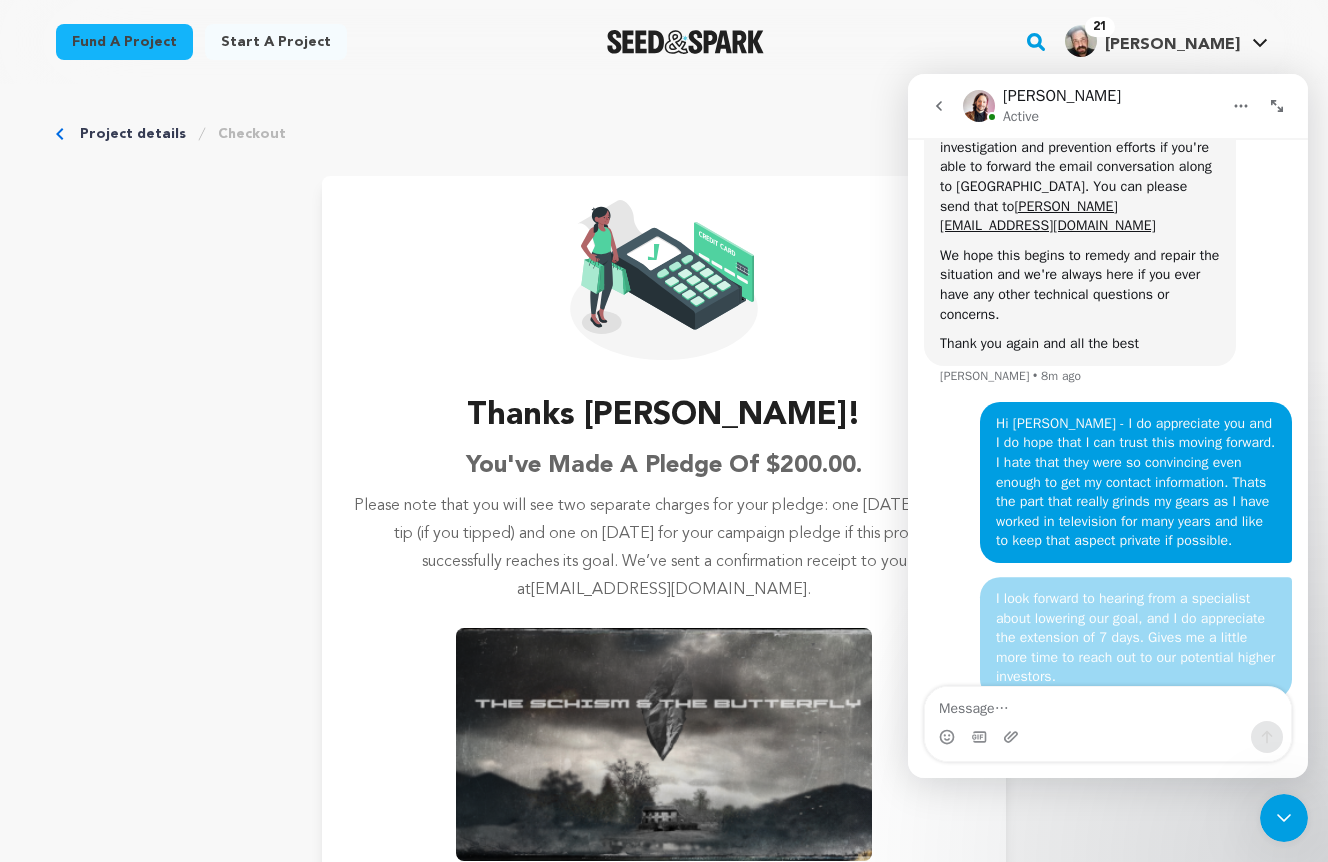 scroll, scrollTop: 4724, scrollLeft: 0, axis: vertical 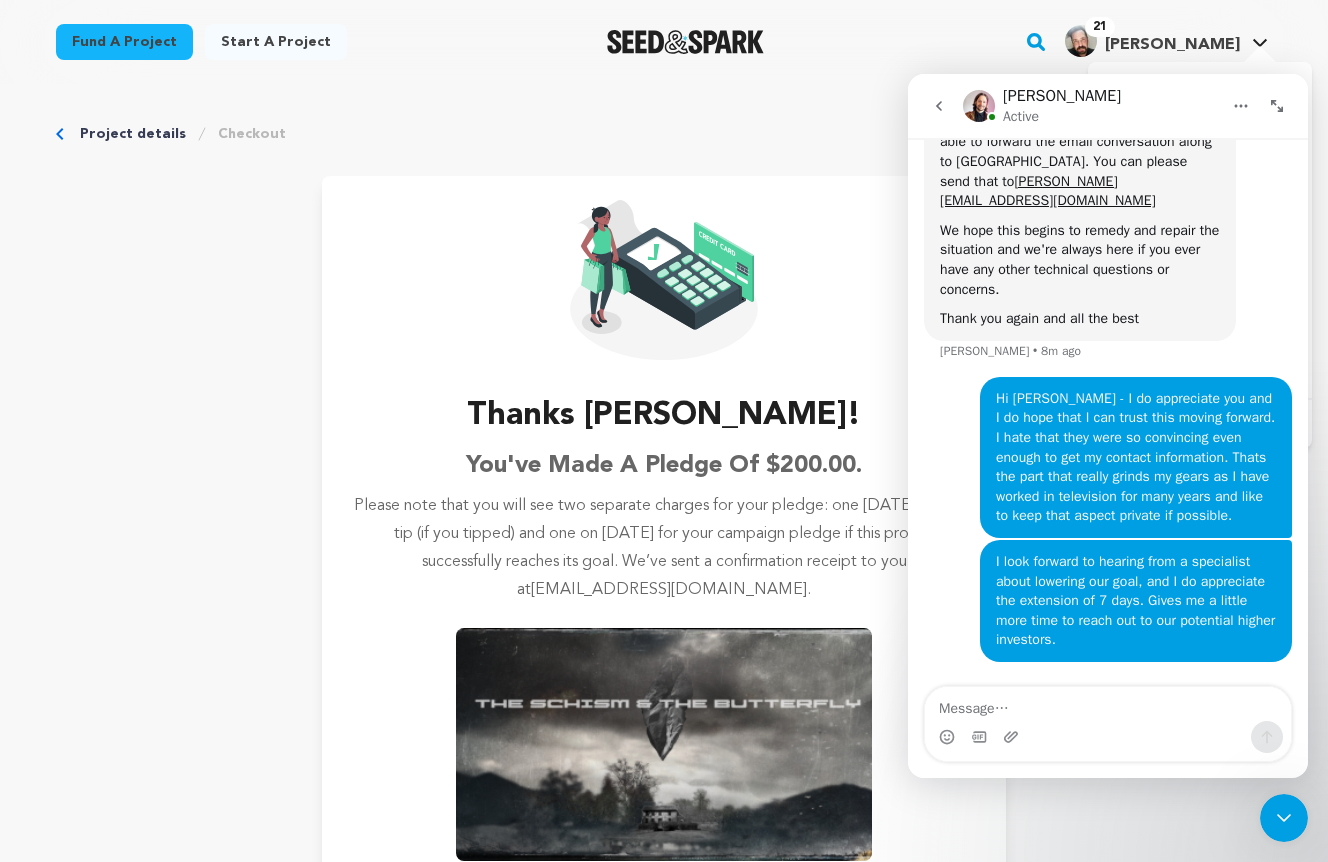 click on "[PERSON_NAME]" at bounding box center [1172, 45] 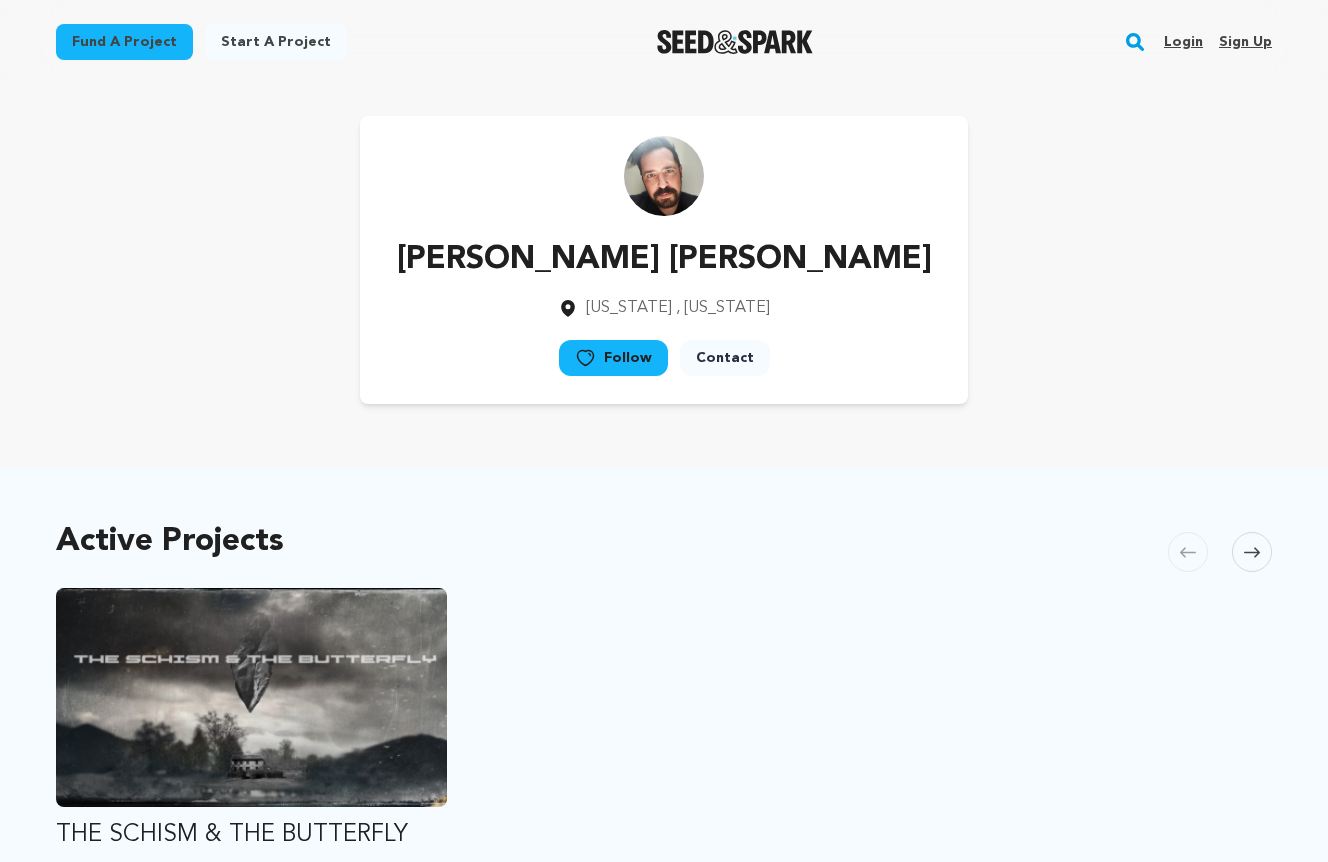 scroll, scrollTop: 0, scrollLeft: 0, axis: both 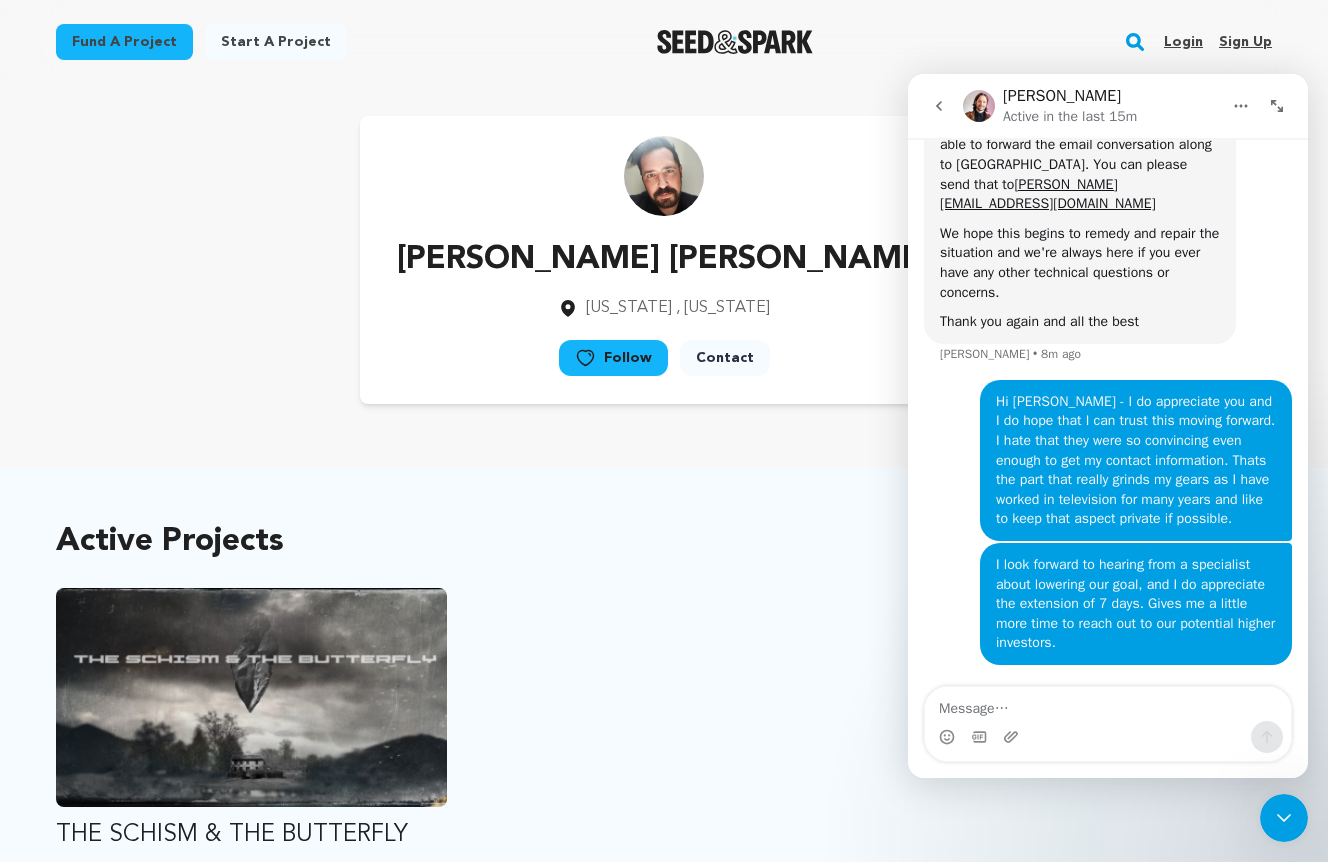 click 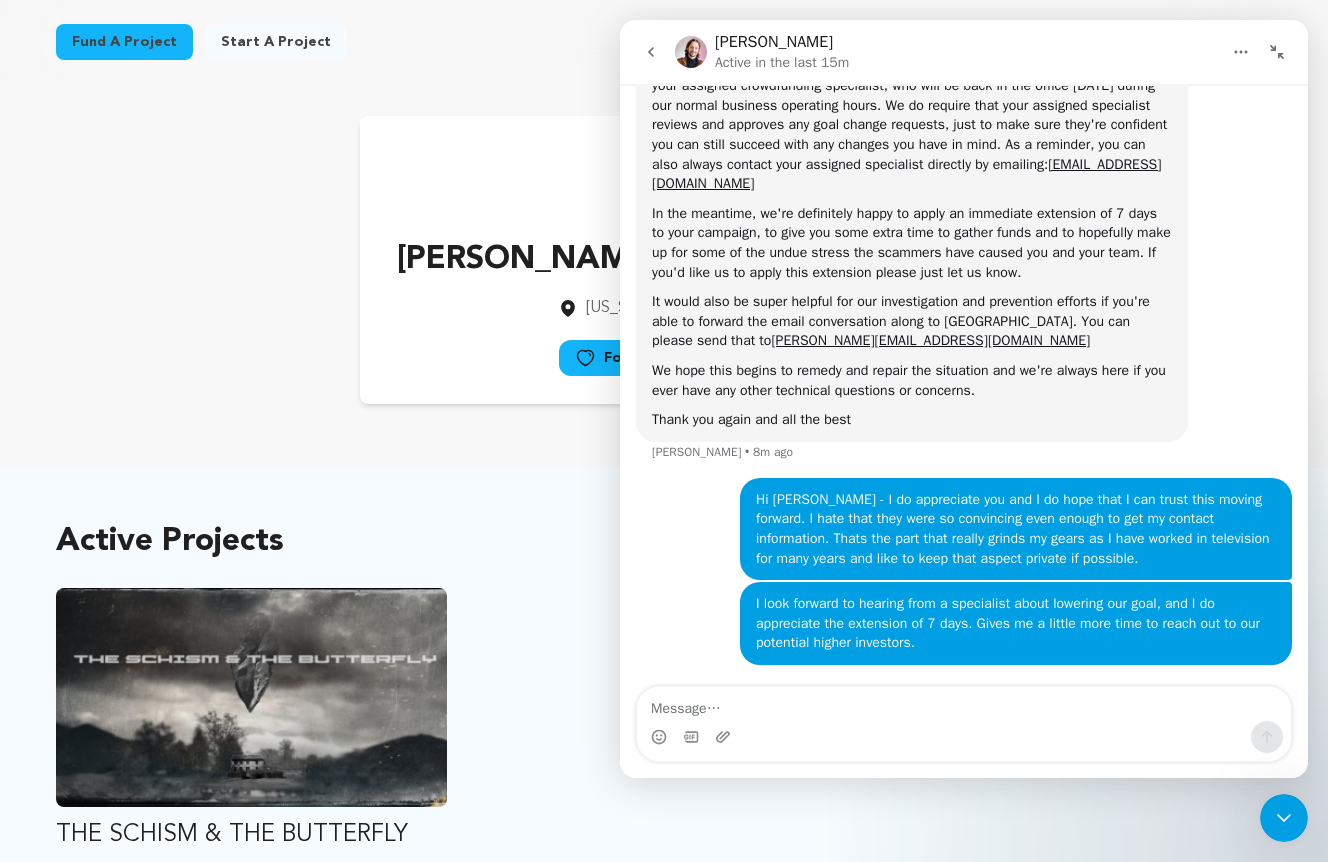 click 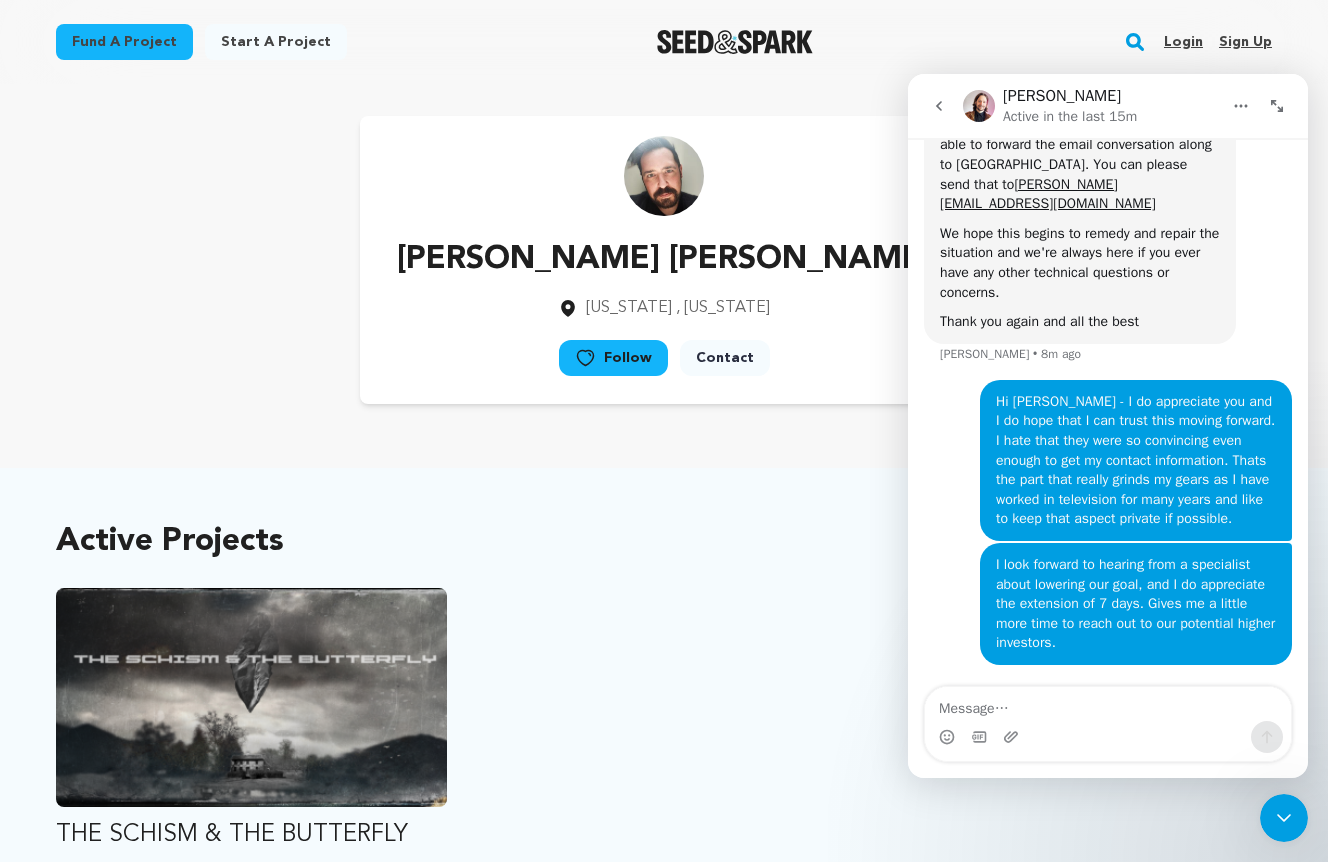 scroll, scrollTop: 4724, scrollLeft: 0, axis: vertical 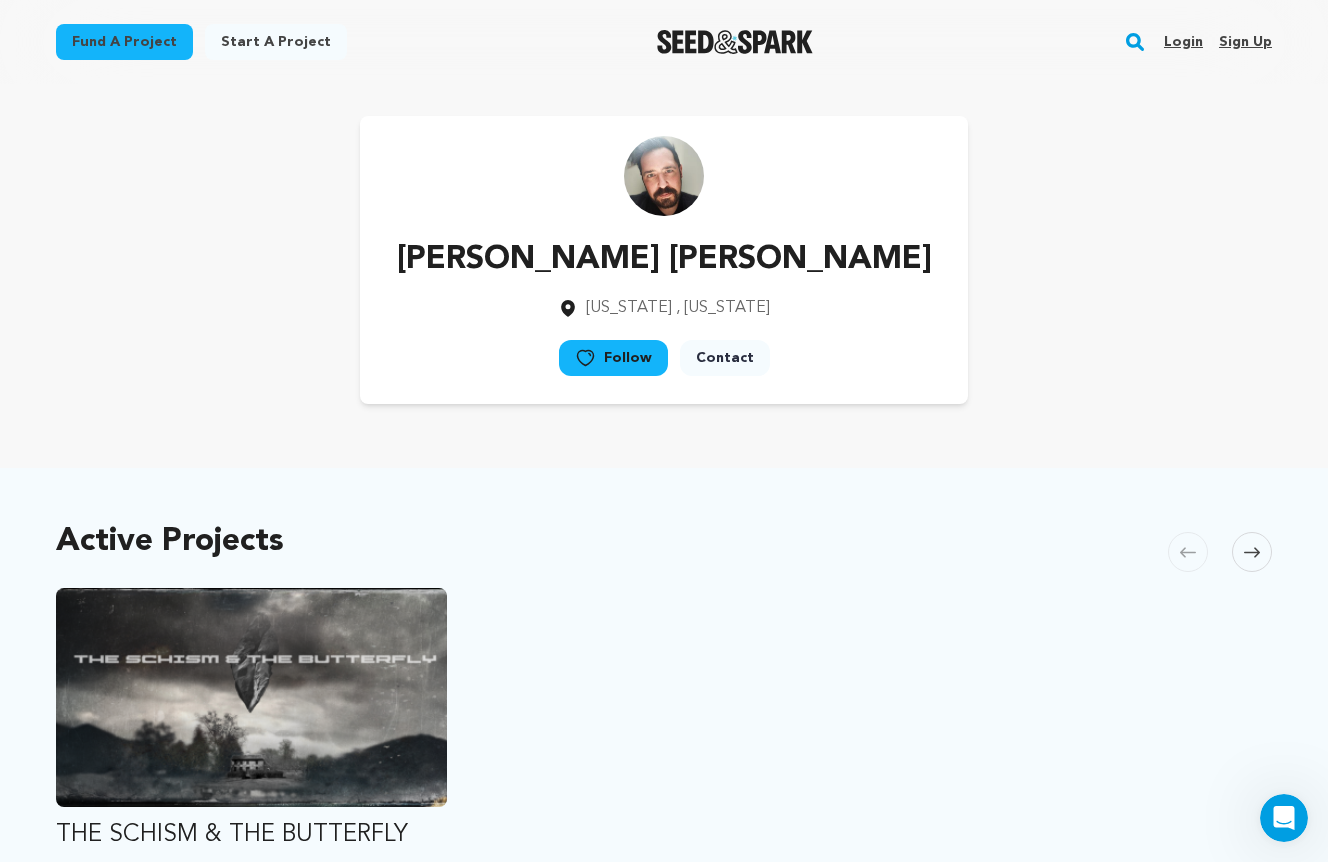 click on "Login" at bounding box center (1183, 42) 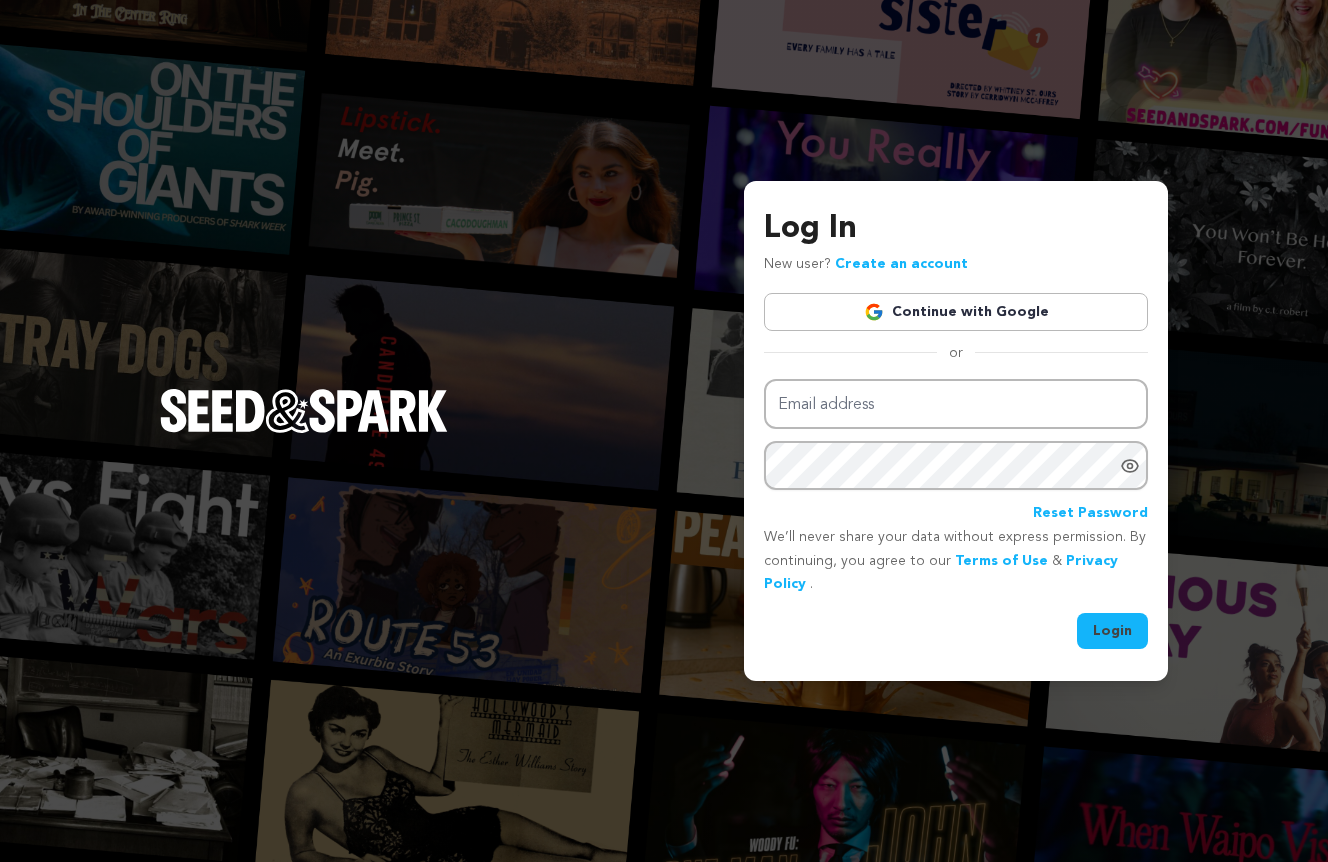 scroll, scrollTop: 0, scrollLeft: 0, axis: both 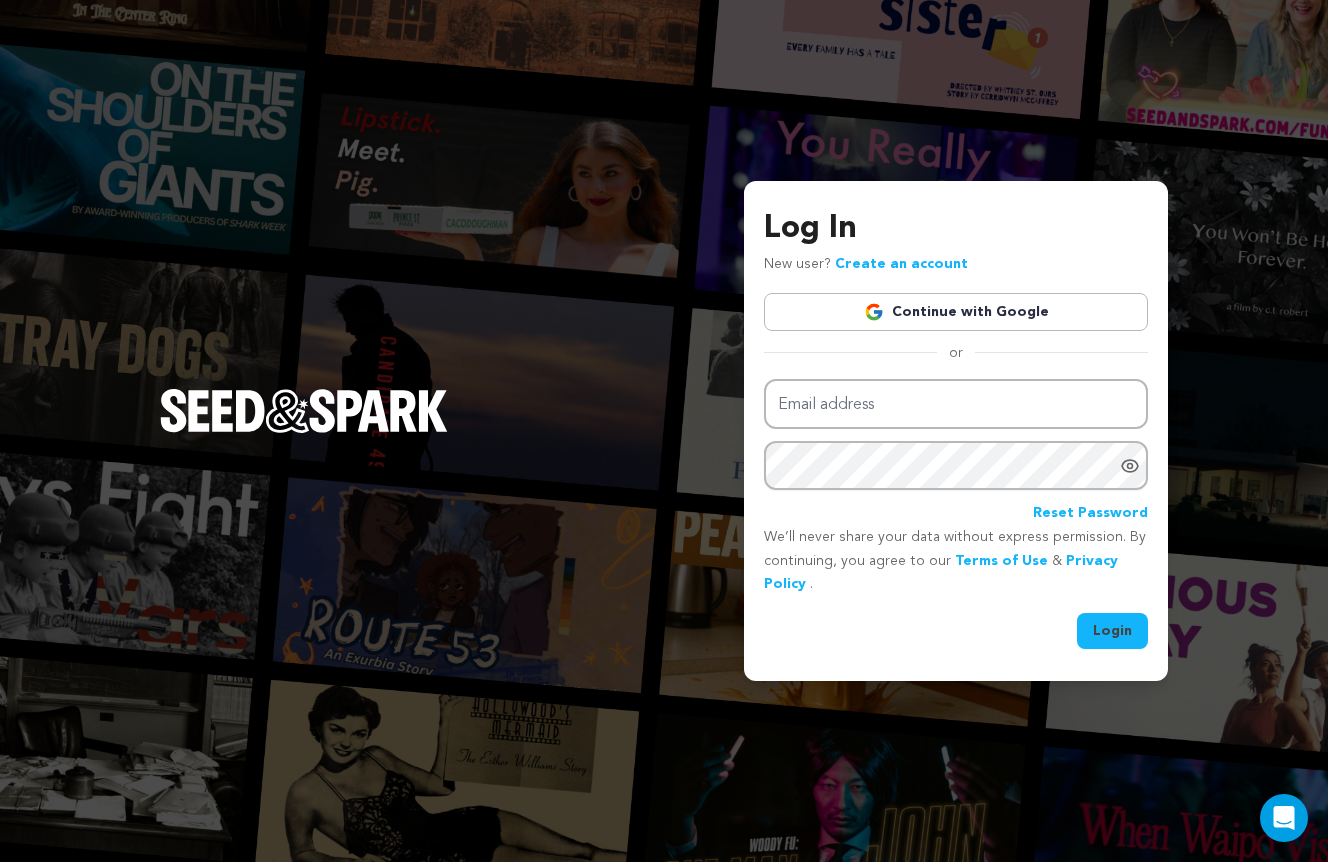 click on "Continue with Google" at bounding box center (956, 312) 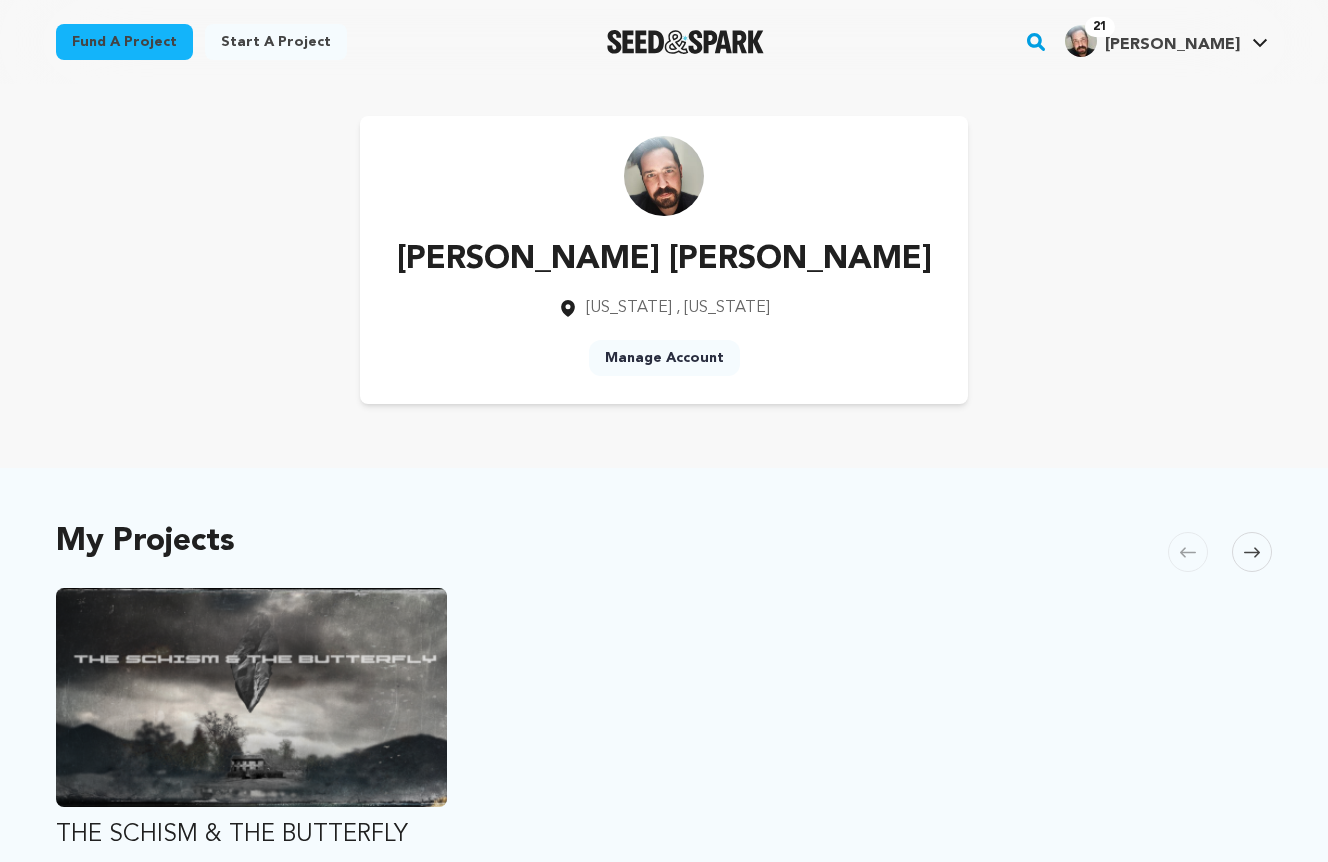 scroll, scrollTop: 0, scrollLeft: 0, axis: both 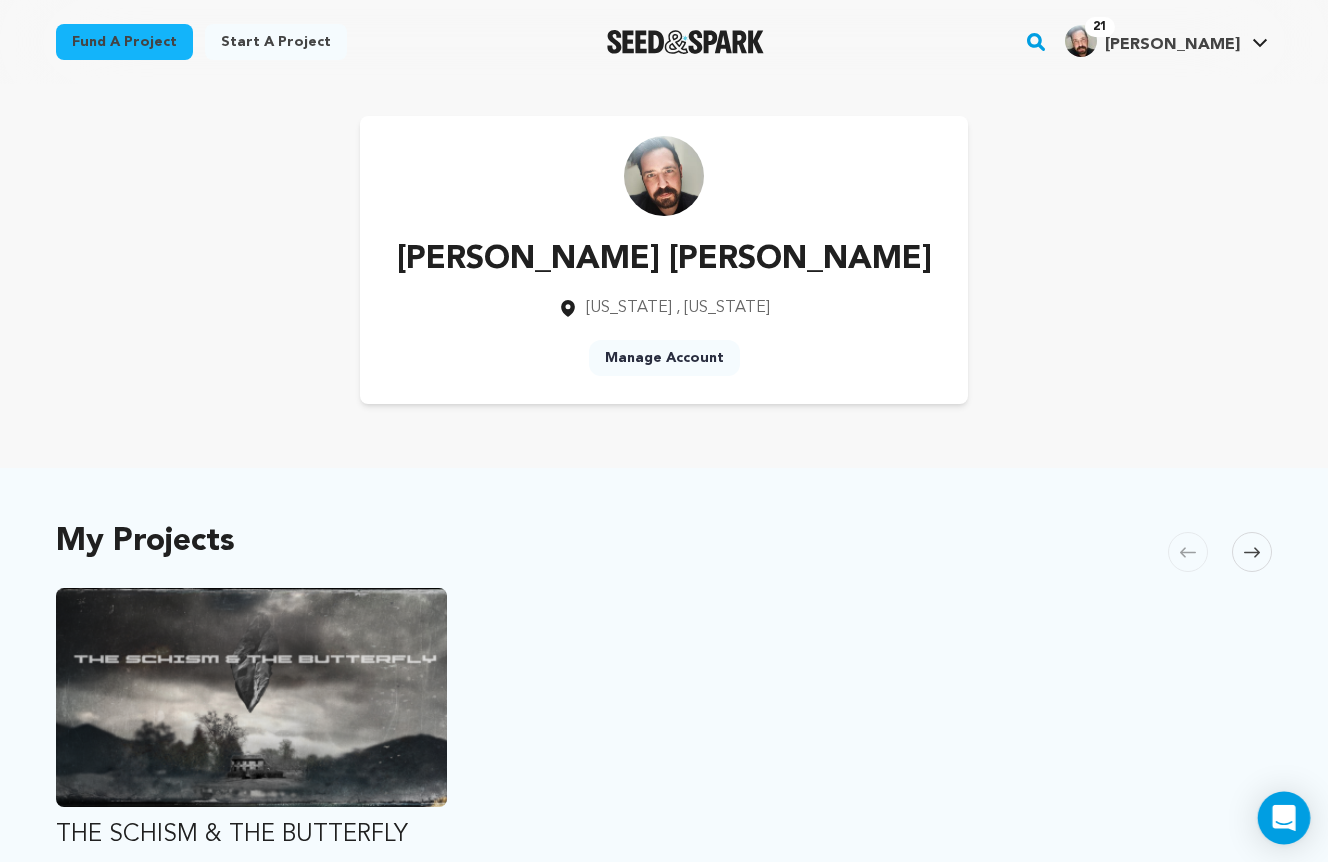 click at bounding box center (1284, 818) 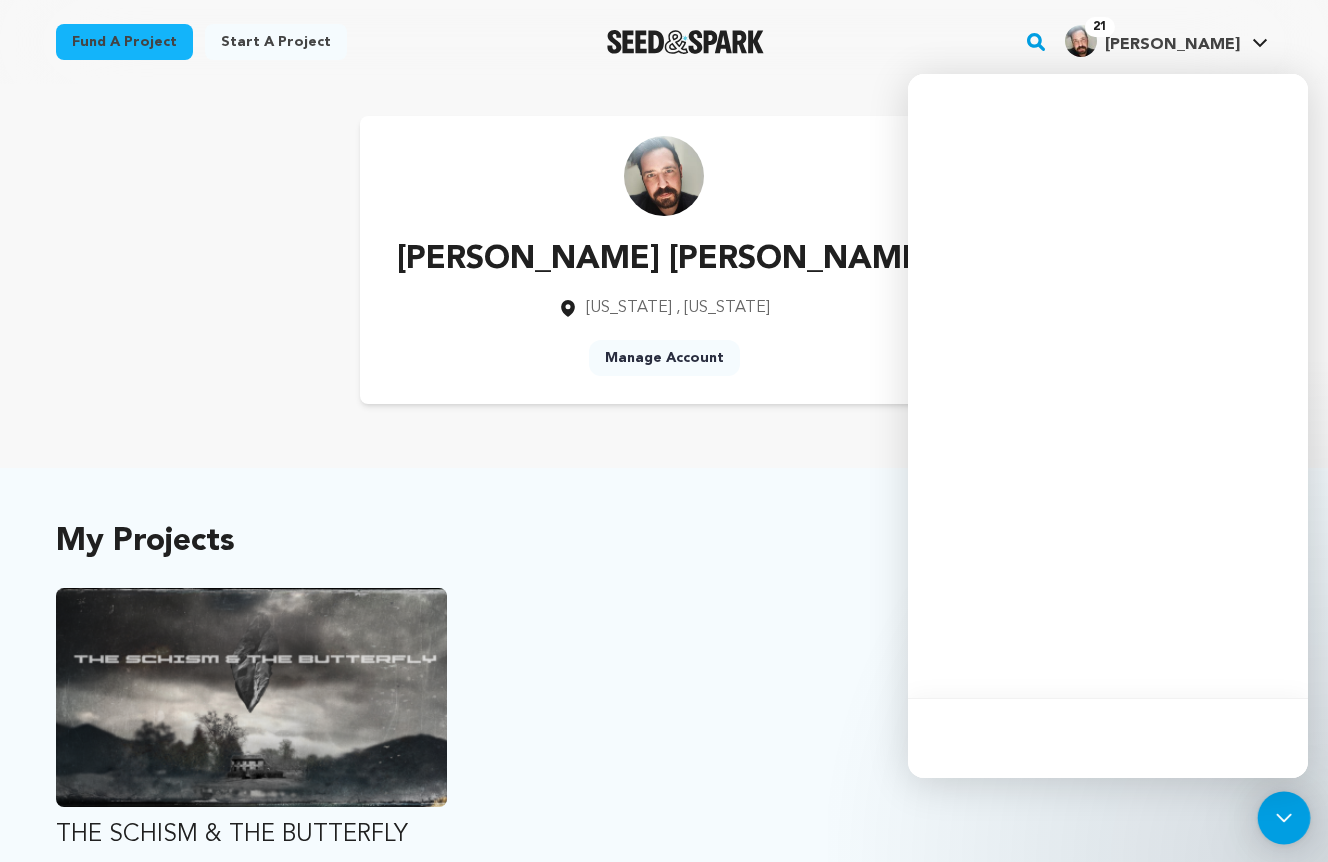 scroll, scrollTop: 0, scrollLeft: 0, axis: both 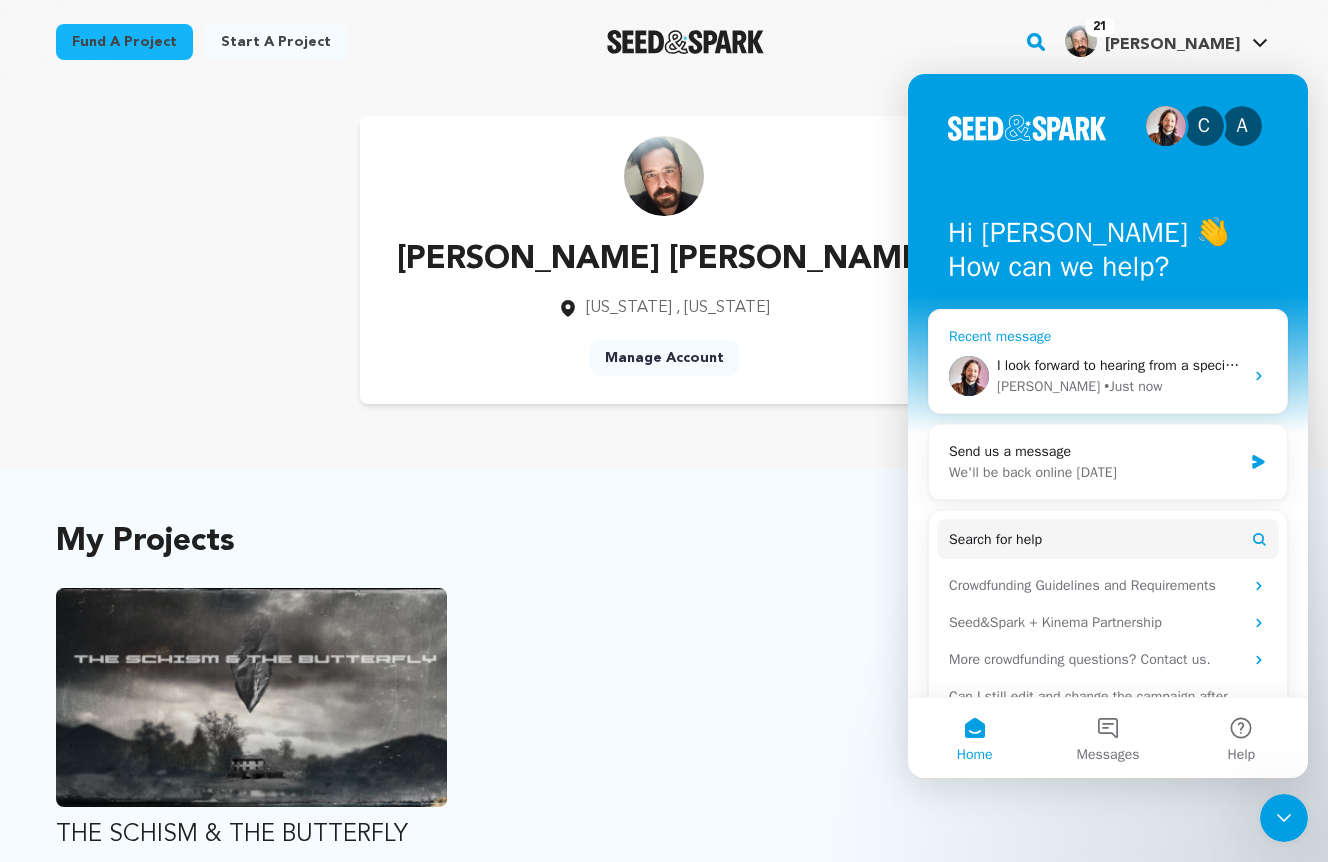 click on "I look forward to hearing from a specialist about lowering our goal, and I do appreciate the extension of 7 days. Gives me a little more time to reach out to our potential higher investors." at bounding box center (1562, 365) 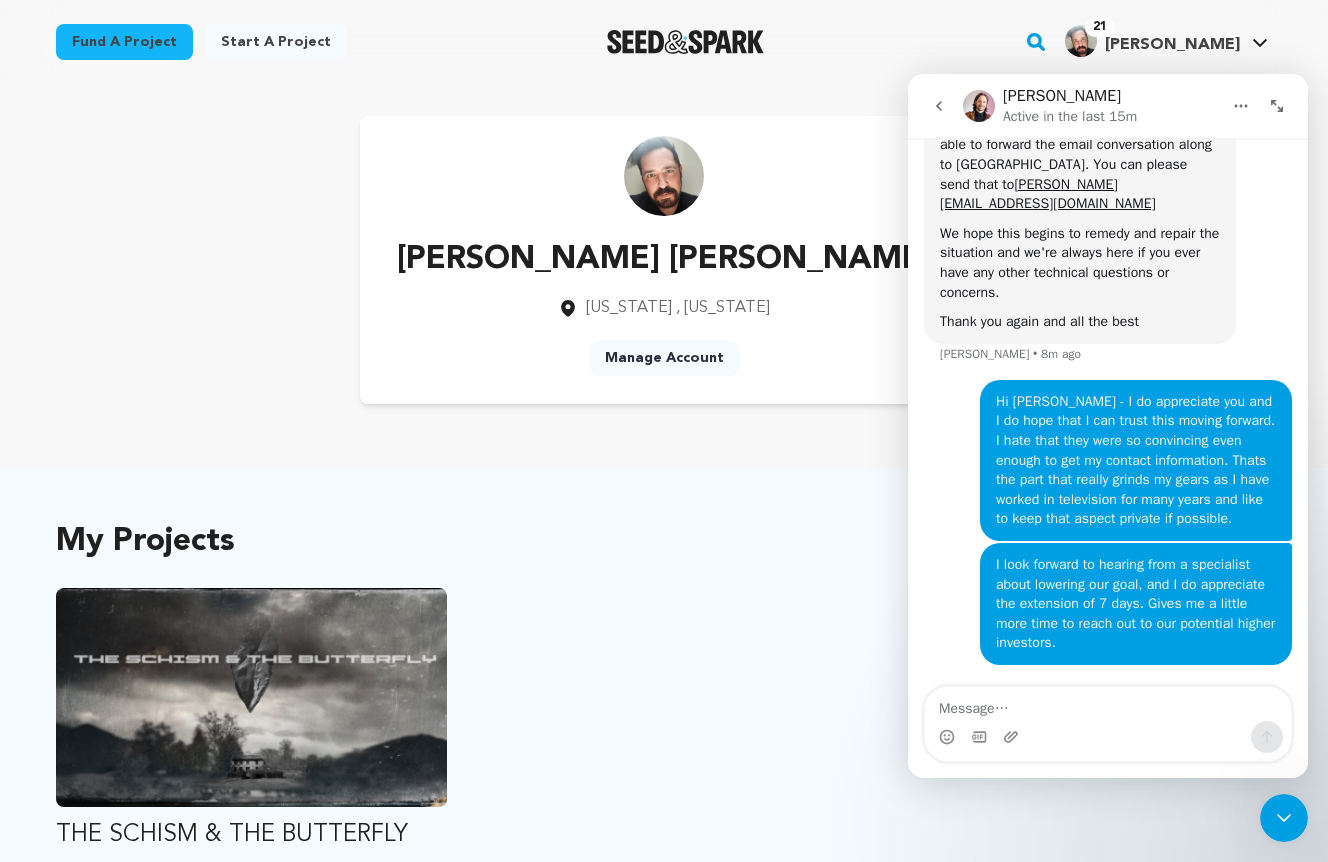 scroll, scrollTop: 4724, scrollLeft: 0, axis: vertical 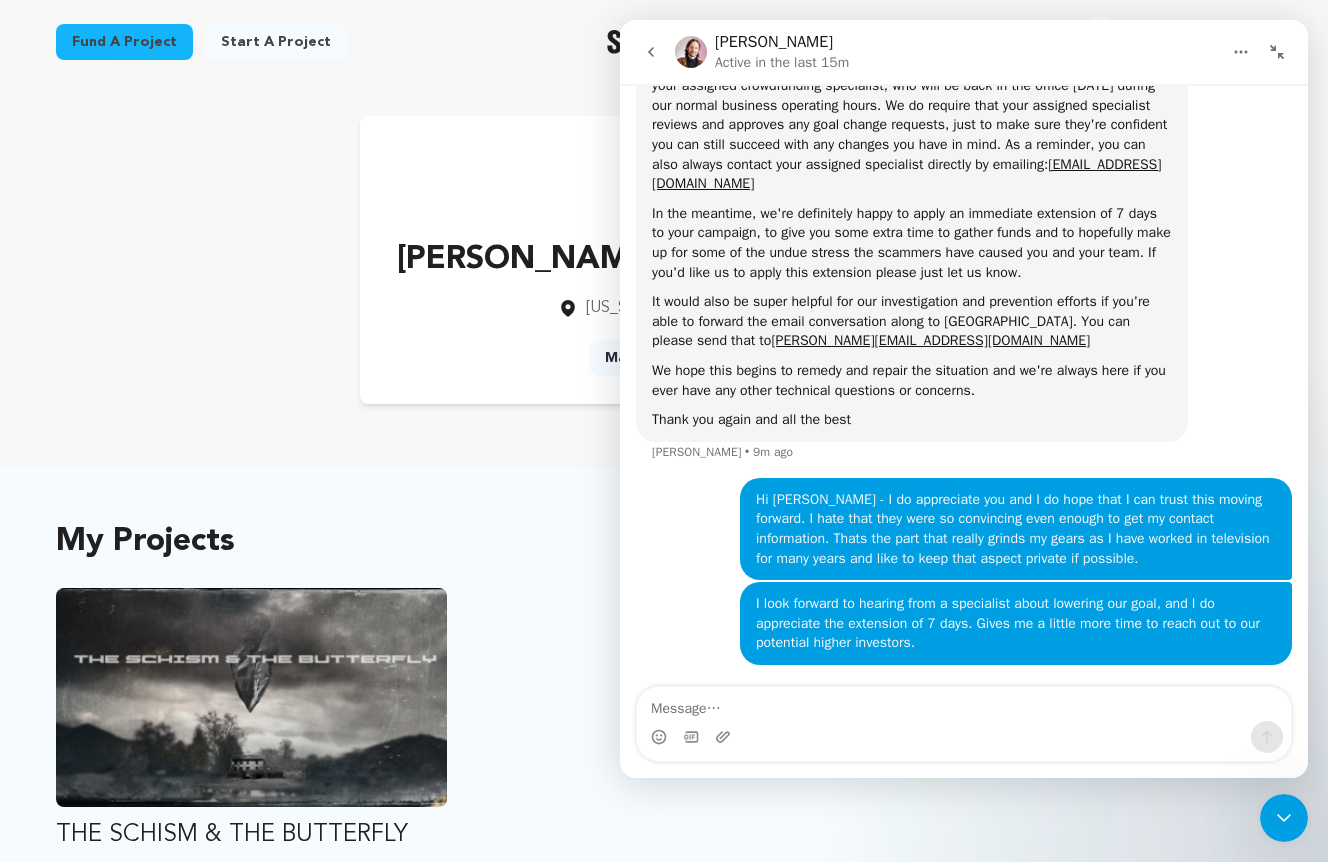 click 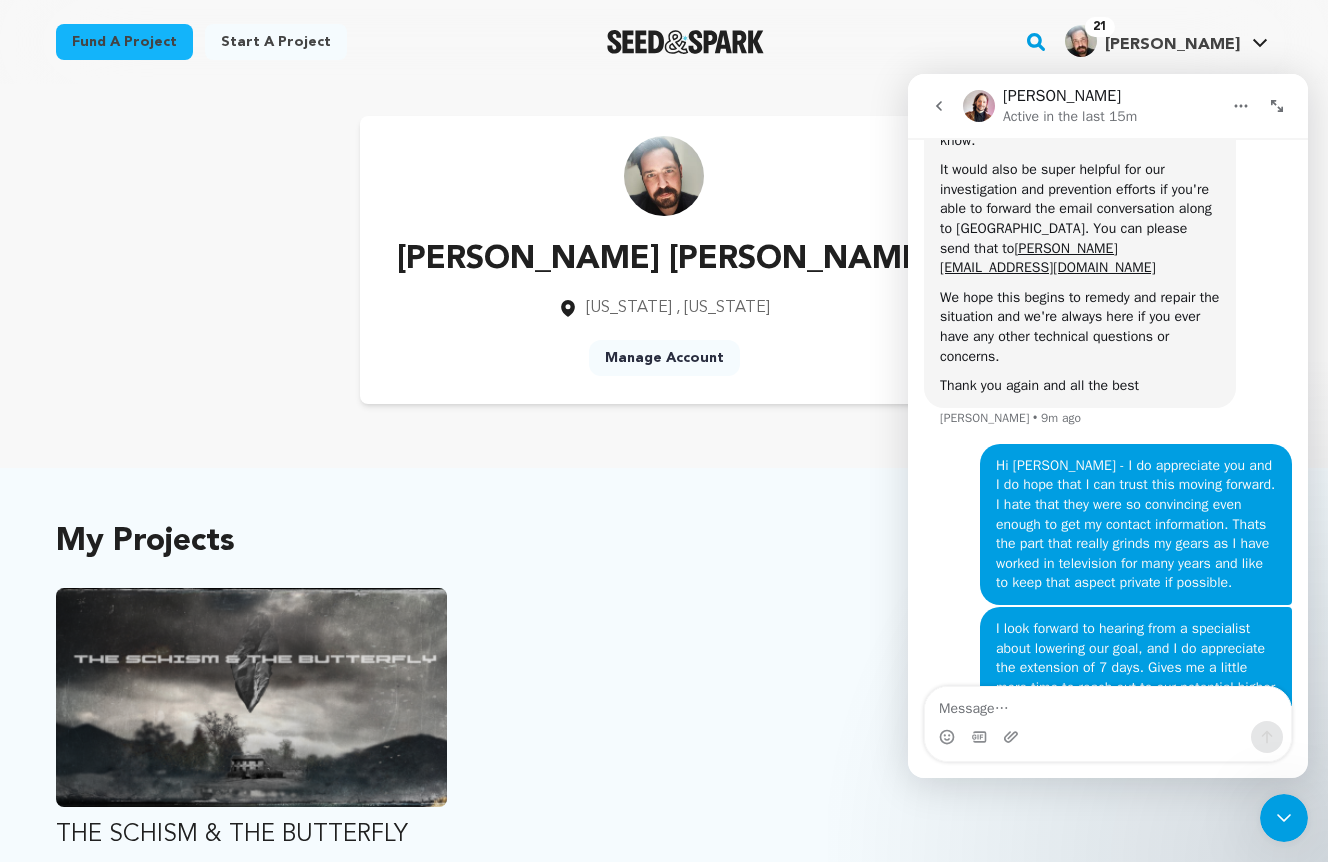 scroll, scrollTop: 4724, scrollLeft: 0, axis: vertical 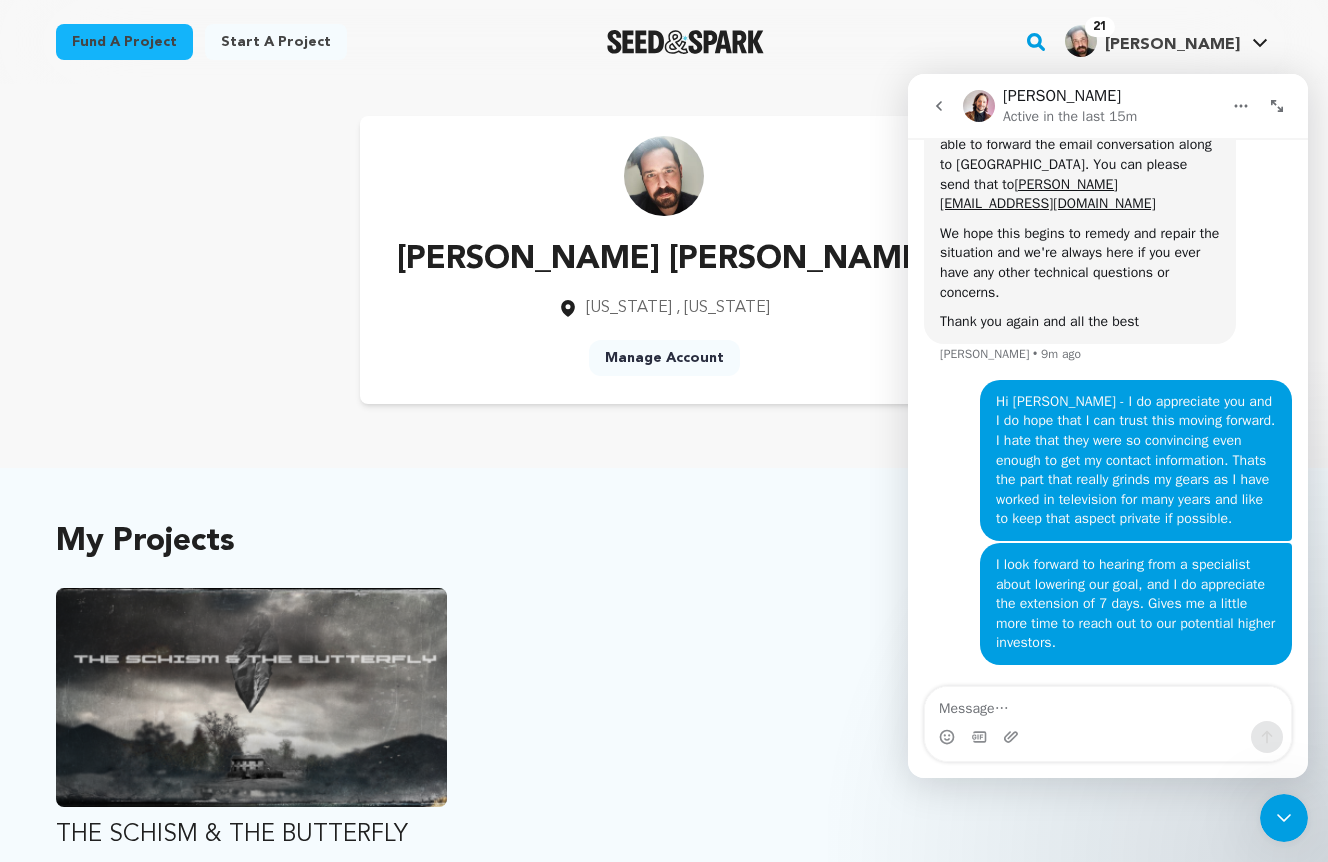 click 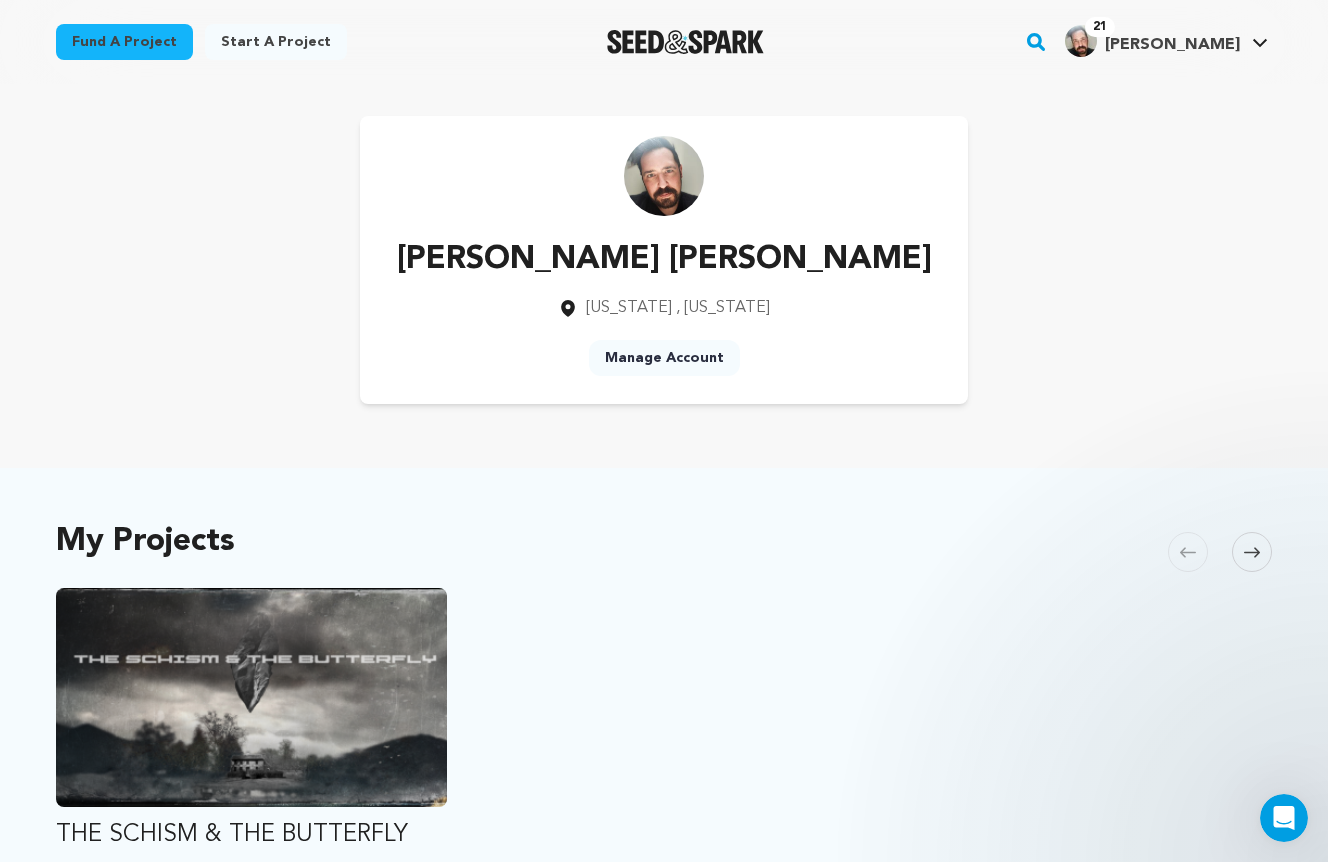 scroll, scrollTop: 0, scrollLeft: 0, axis: both 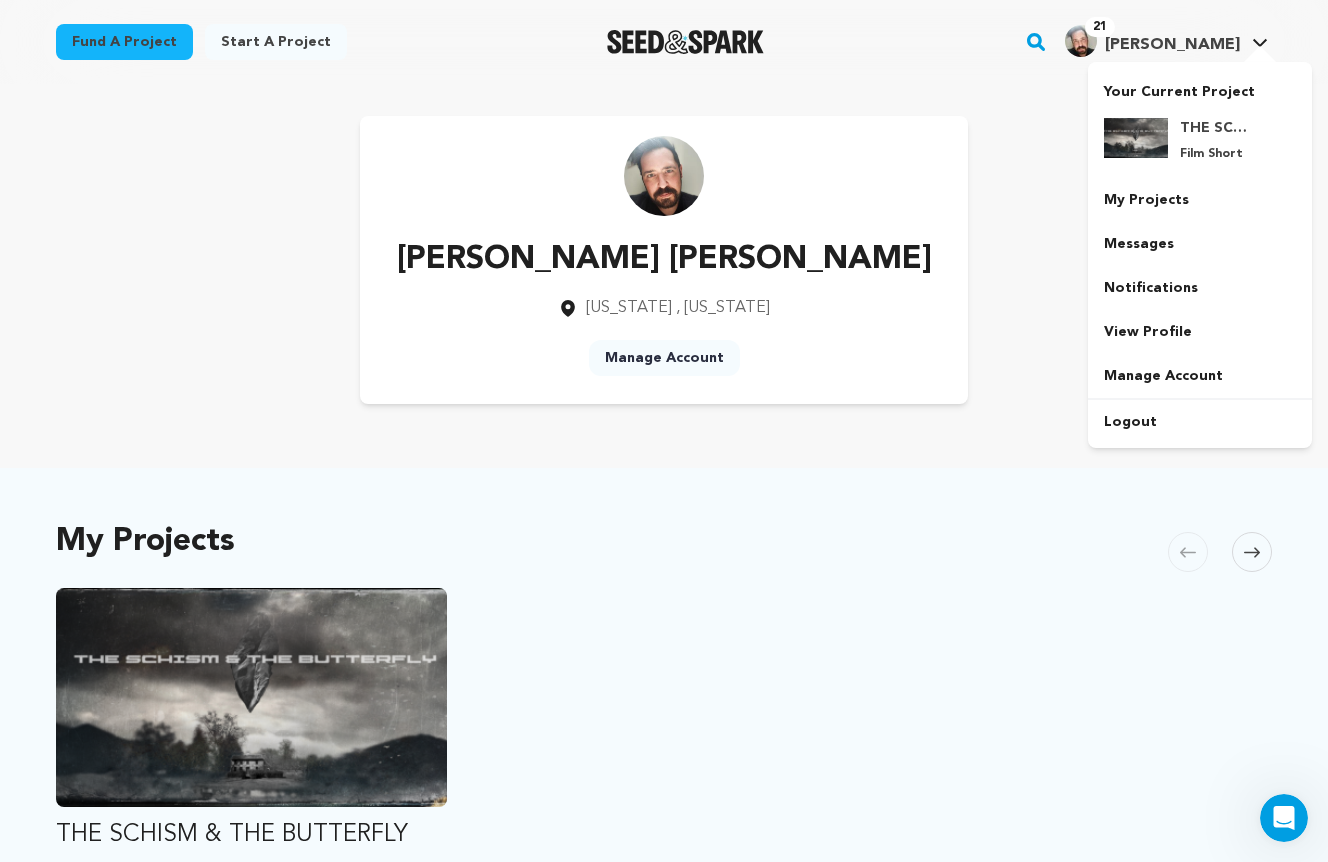 click on "[PERSON_NAME]" at bounding box center [1172, 45] 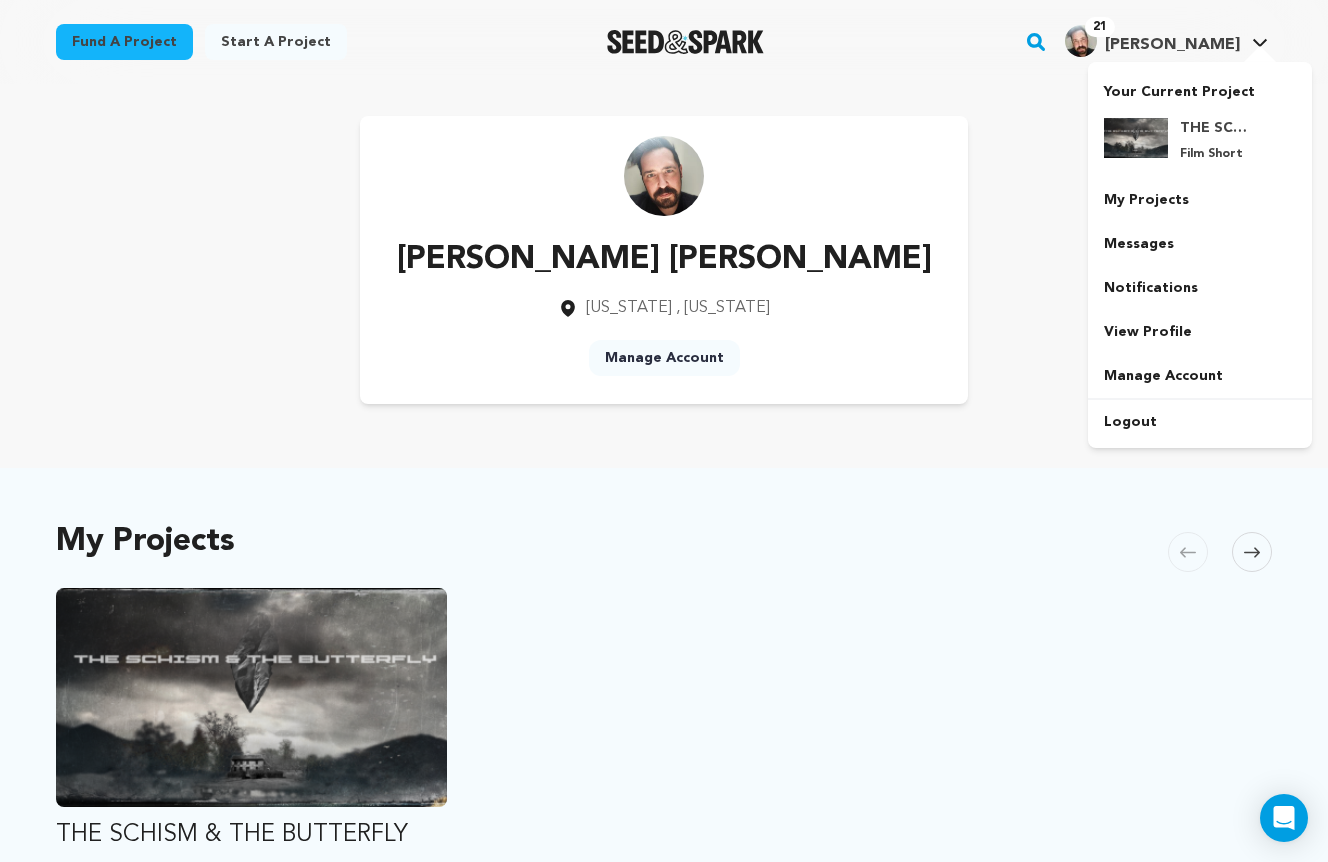 scroll, scrollTop: 0, scrollLeft: 0, axis: both 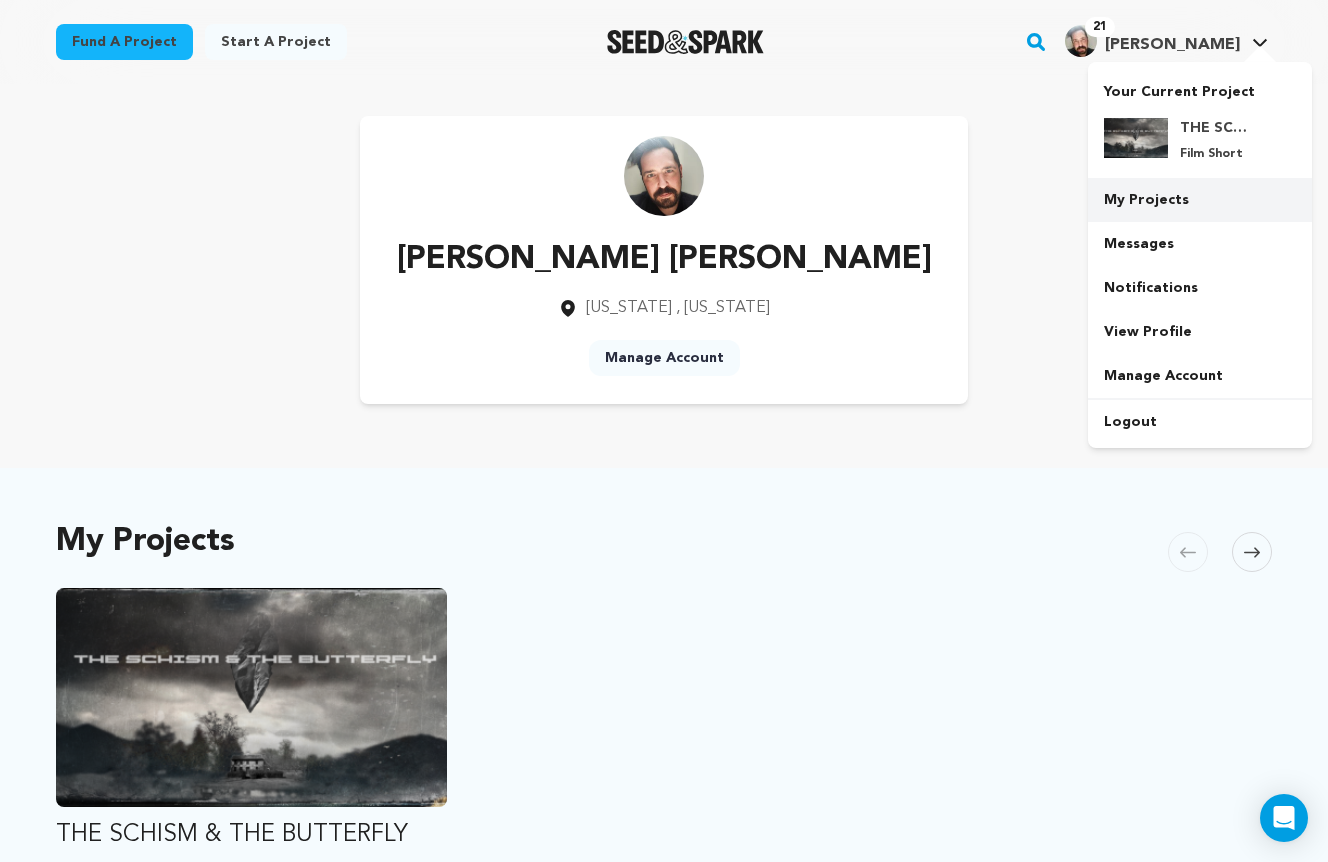 click on "My Projects" at bounding box center [1200, 200] 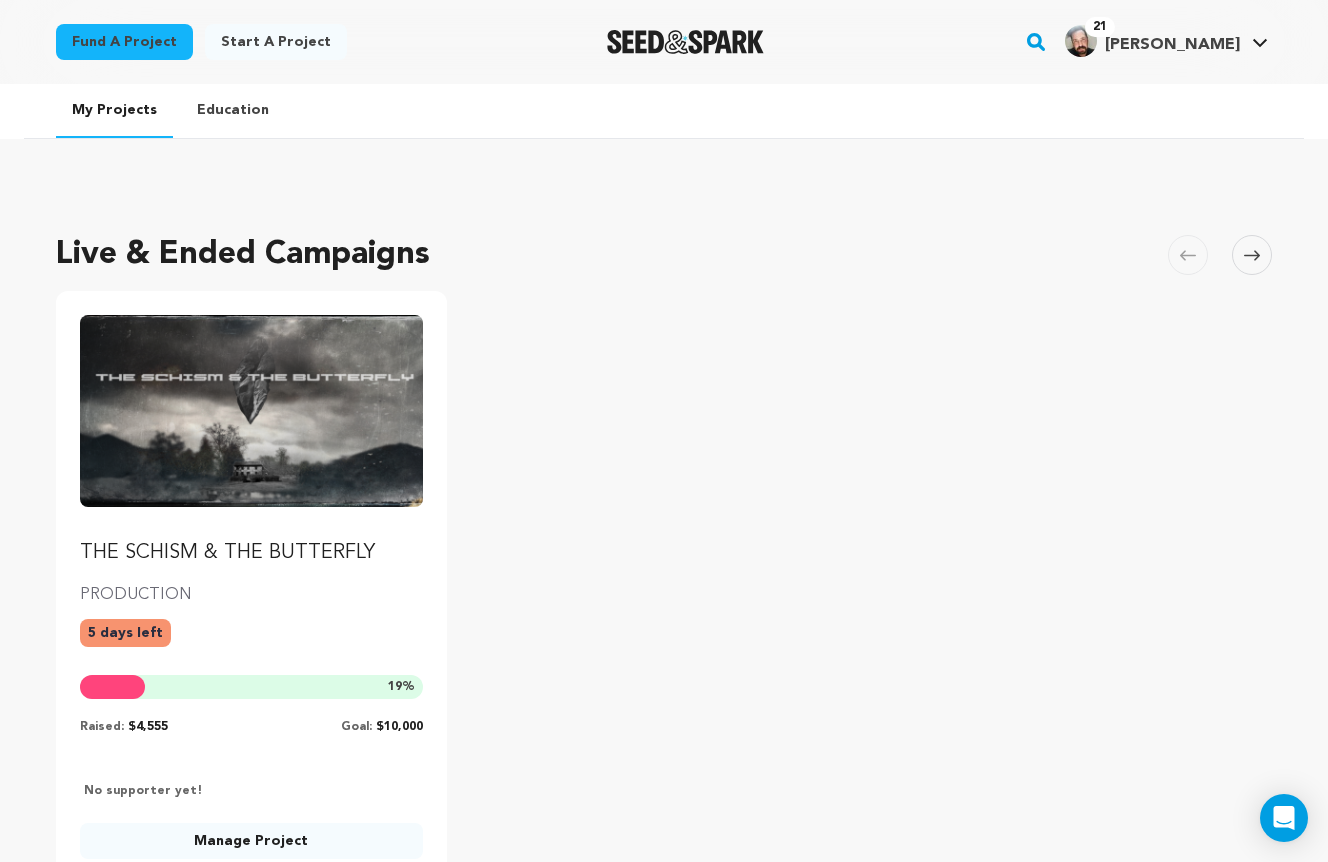 scroll, scrollTop: 0, scrollLeft: 0, axis: both 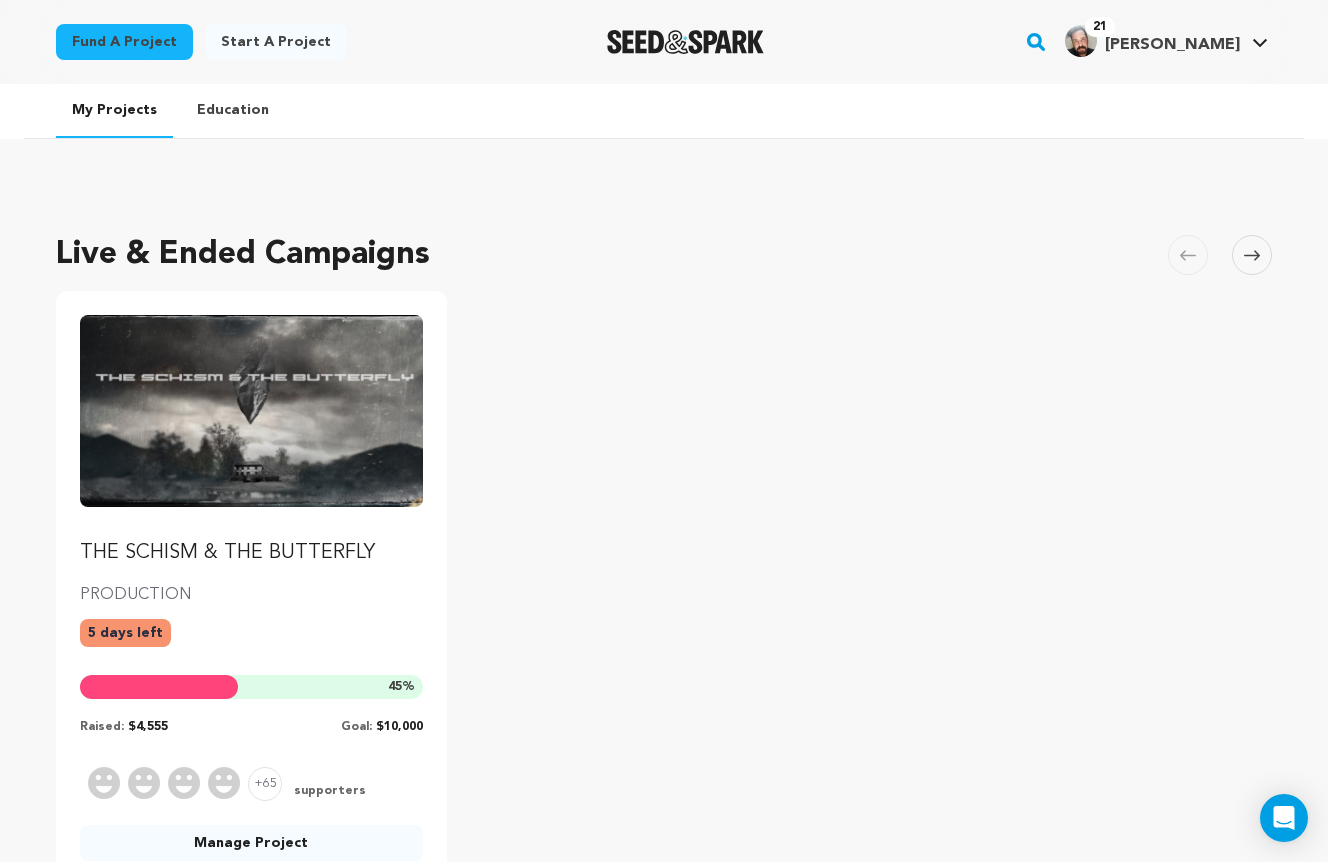 click on "5 days left" at bounding box center [125, 633] 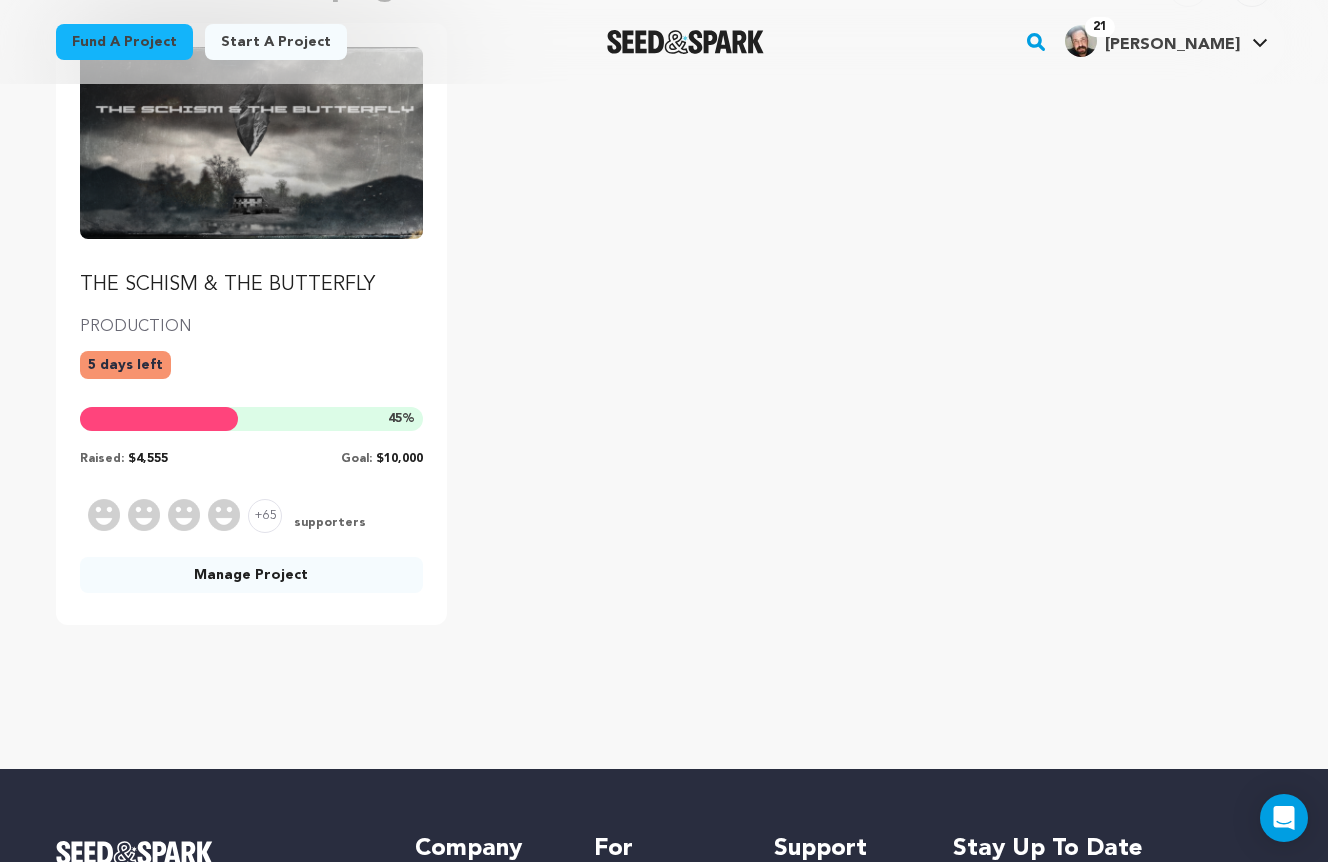 scroll, scrollTop: 310, scrollLeft: 0, axis: vertical 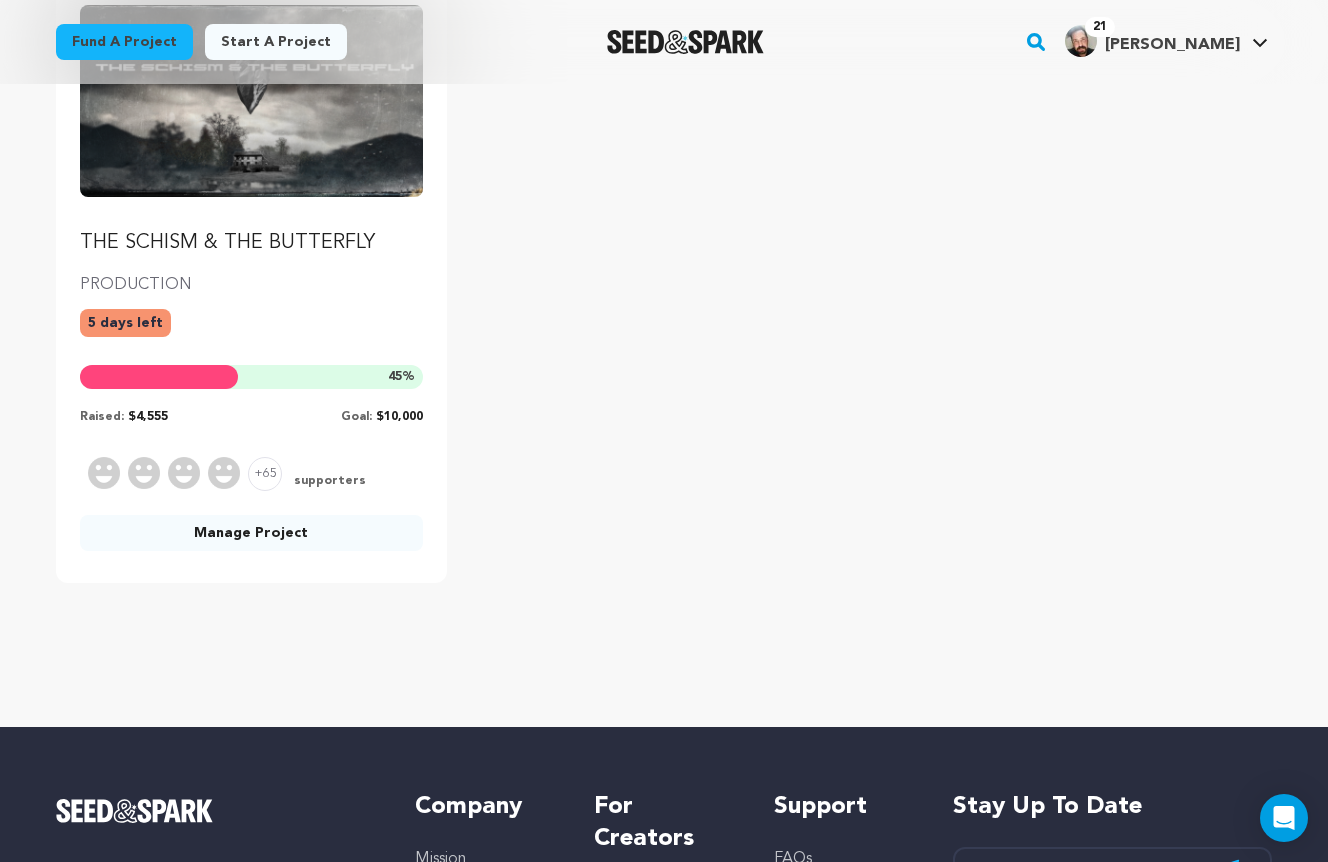 click on "THE SCHISM & THE BUTTERFLY
PRODUCTION
5 days left
45 %
Raised:
$4,555
Goal:
$10,000
+65
supporters
No supporter yet!
Manage Project" at bounding box center (251, 282) 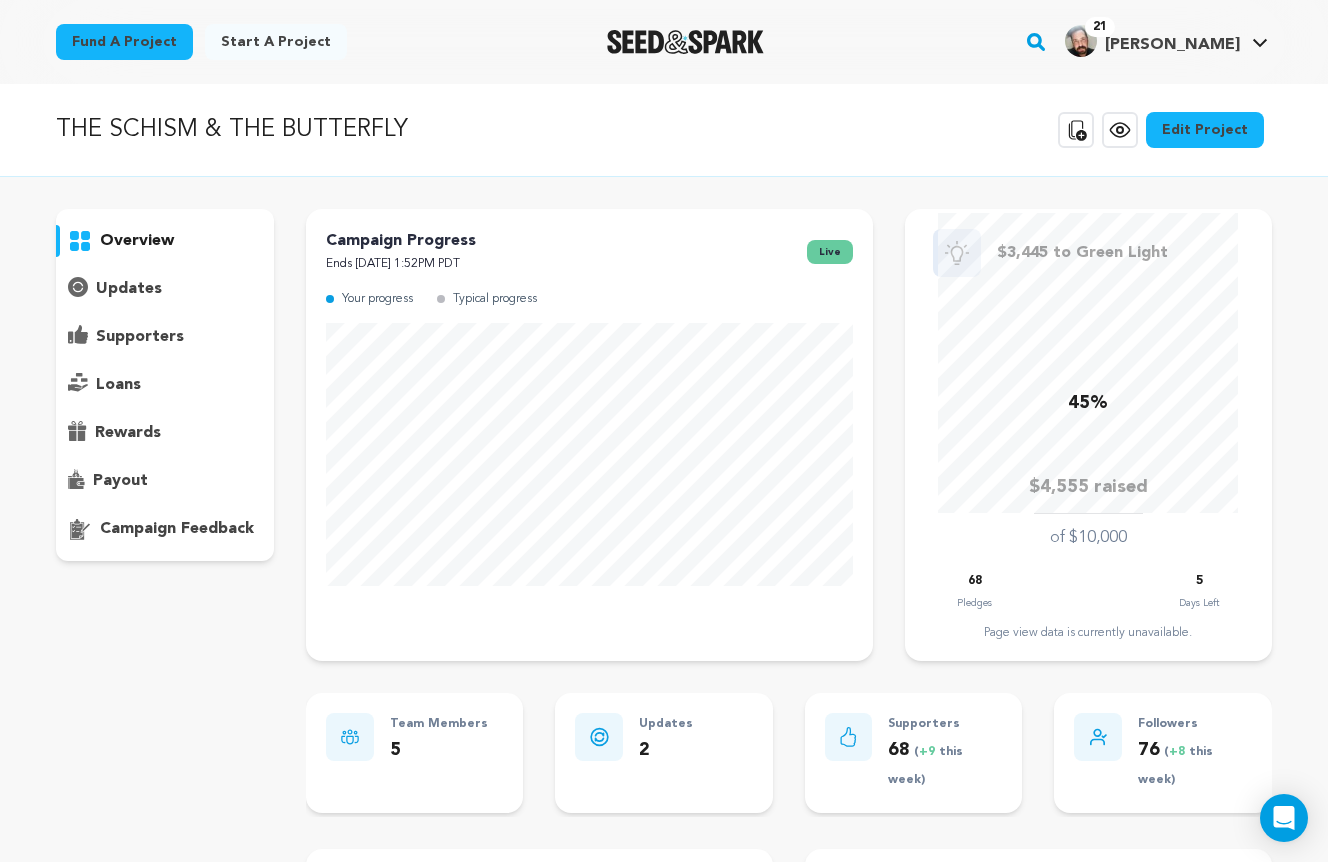 scroll, scrollTop: 0, scrollLeft: 0, axis: both 